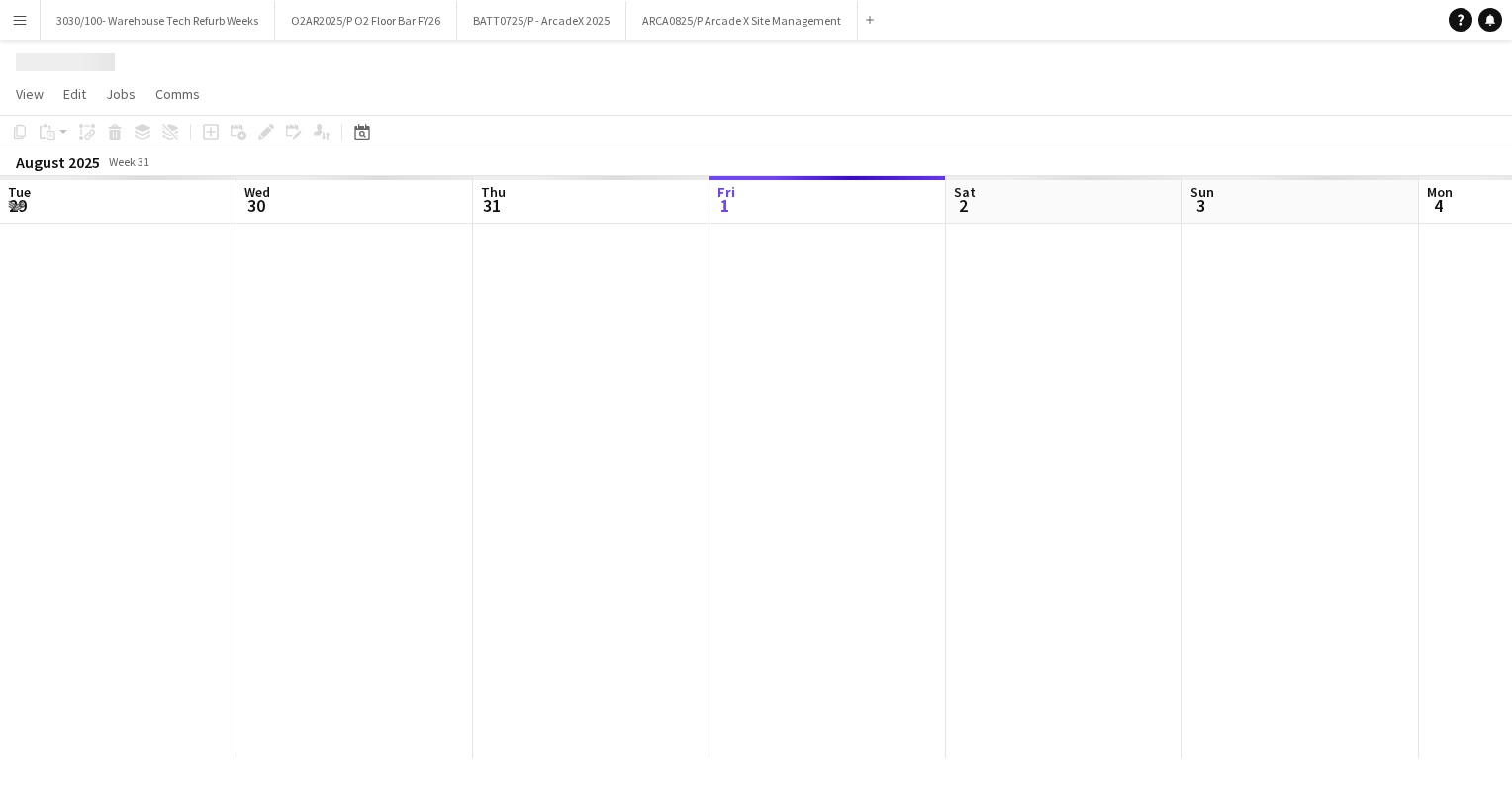 scroll, scrollTop: 0, scrollLeft: 0, axis: both 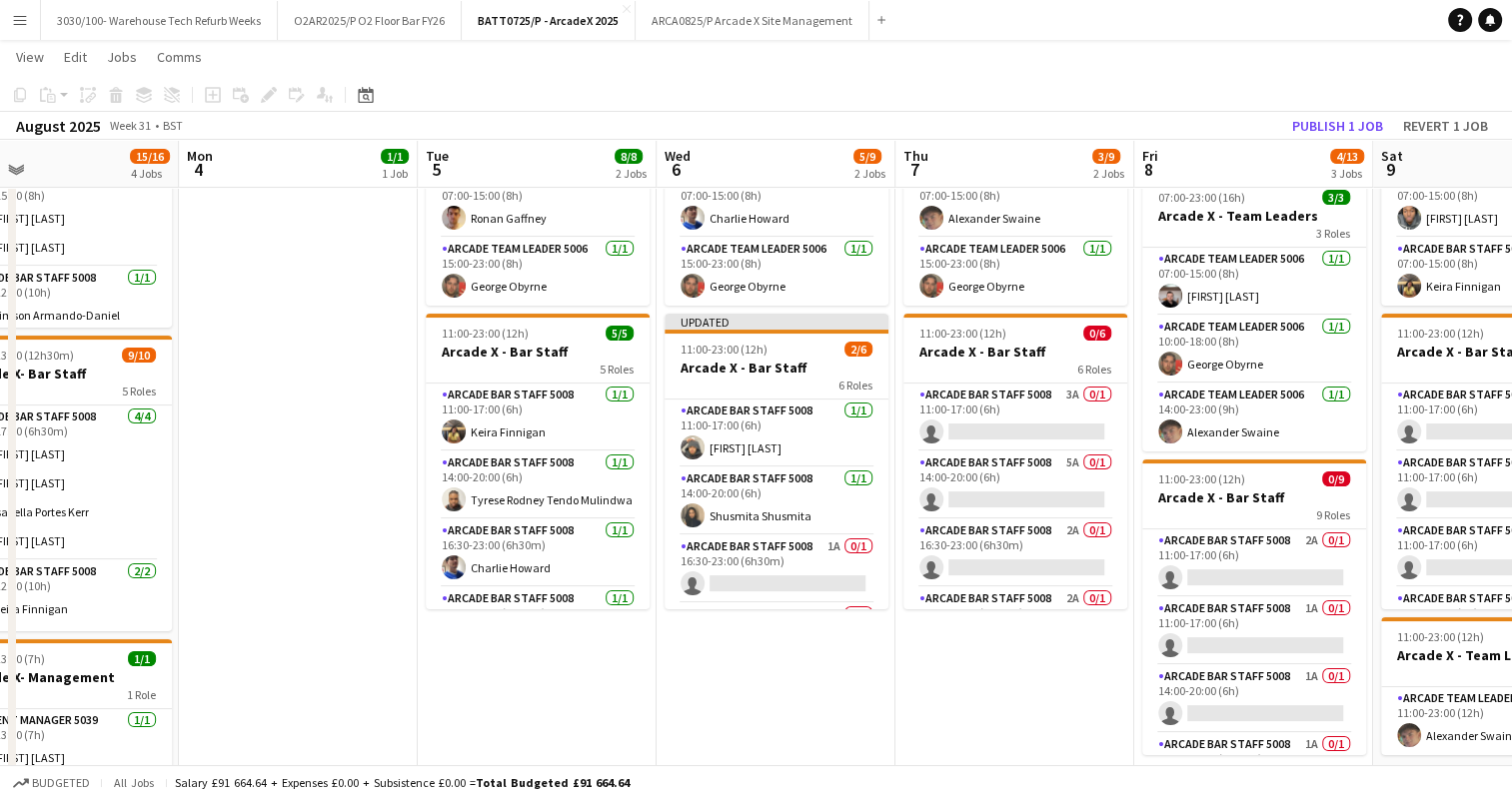 drag, startPoint x: 1038, startPoint y: 571, endPoint x: 333, endPoint y: 593, distance: 705.3432 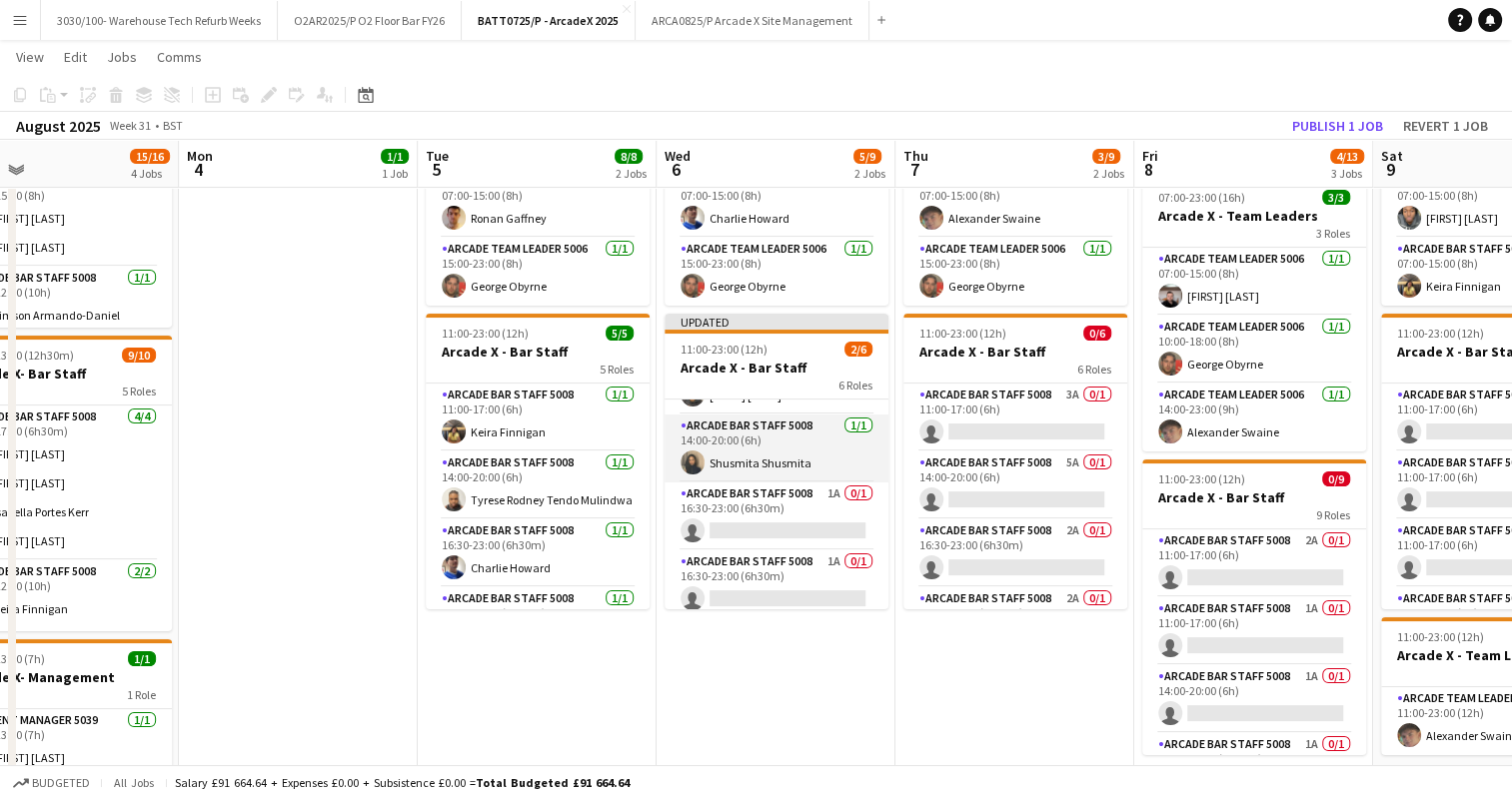 scroll, scrollTop: 100, scrollLeft: 0, axis: vertical 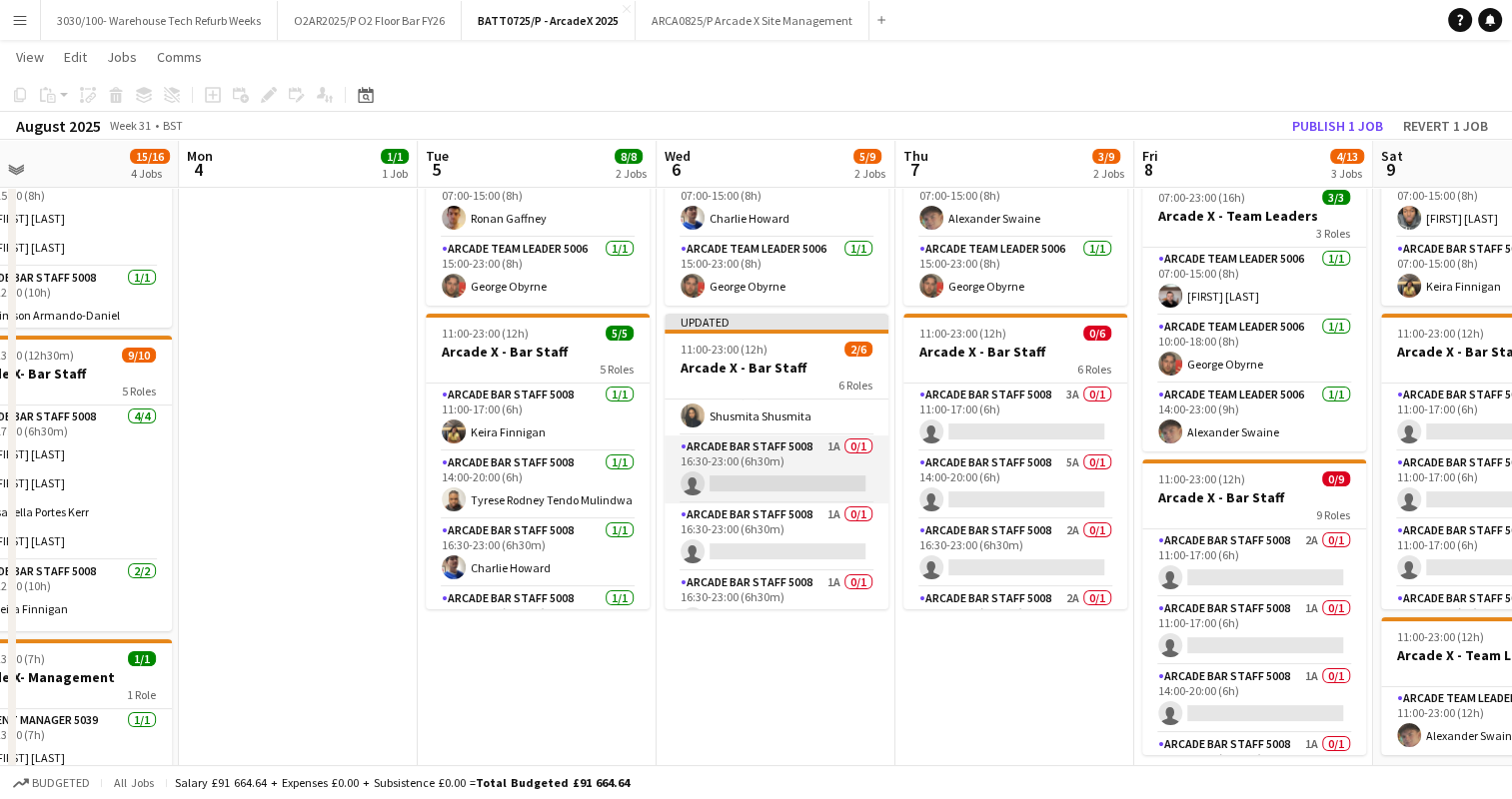 click on "Arcade Bar Staff 5008   1A   0/1   16:30-23:00 (6h30m)
single-neutral-actions" at bounding box center (776, 469) 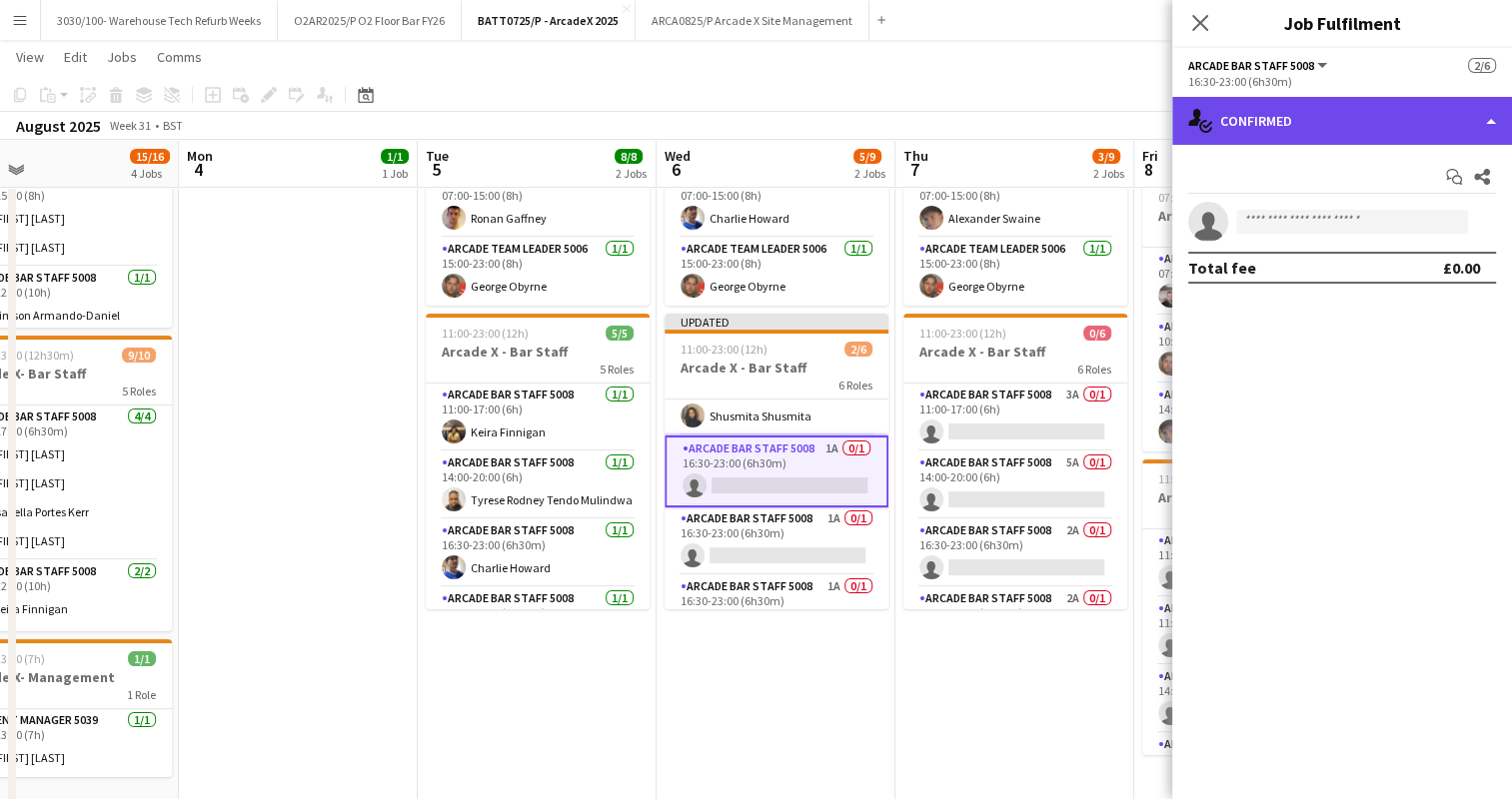 click on "single-neutral-actions-check-2
Confirmed" 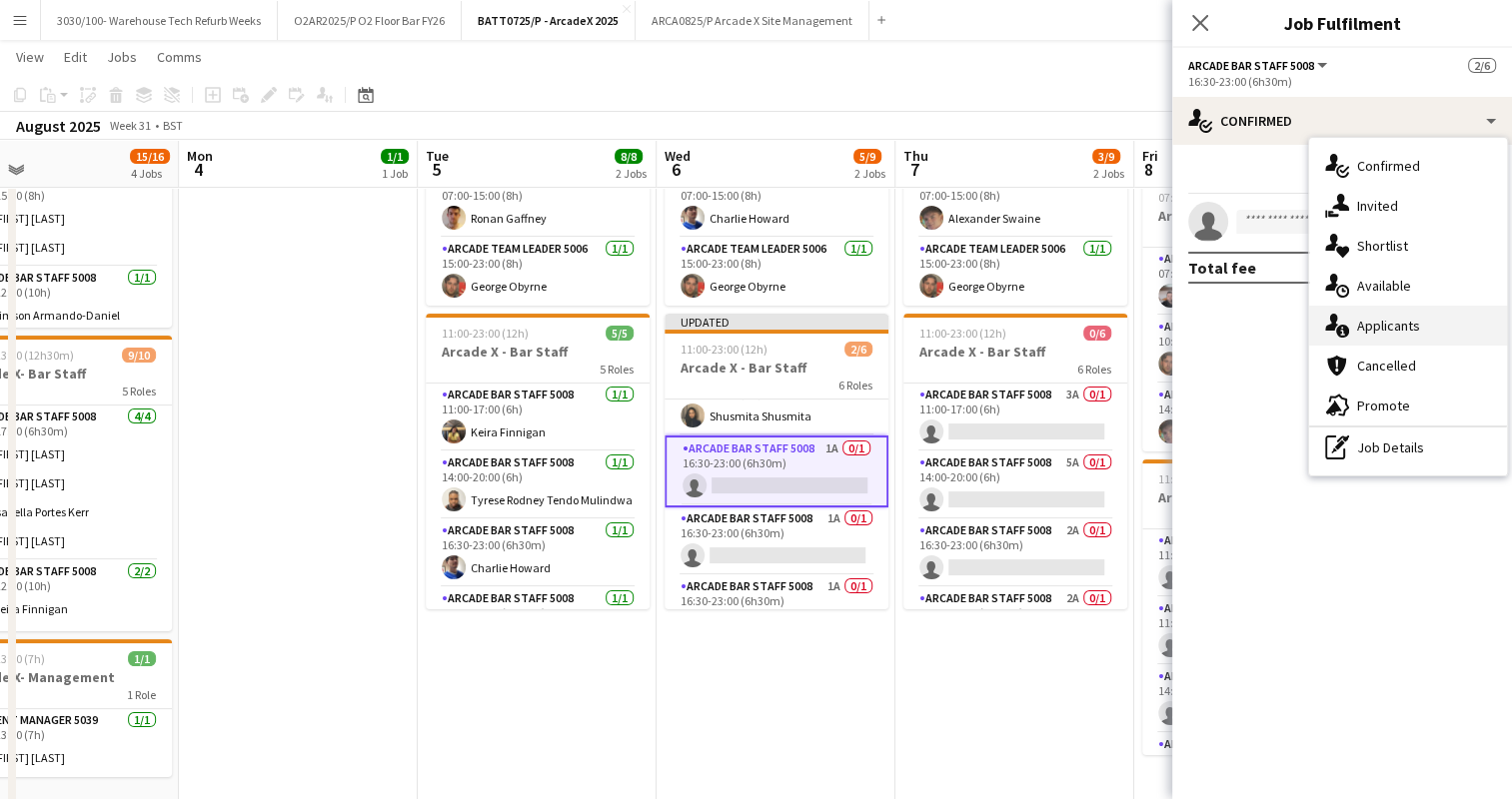 click on "single-neutral-actions-information
Applicants" at bounding box center (1408, 326) 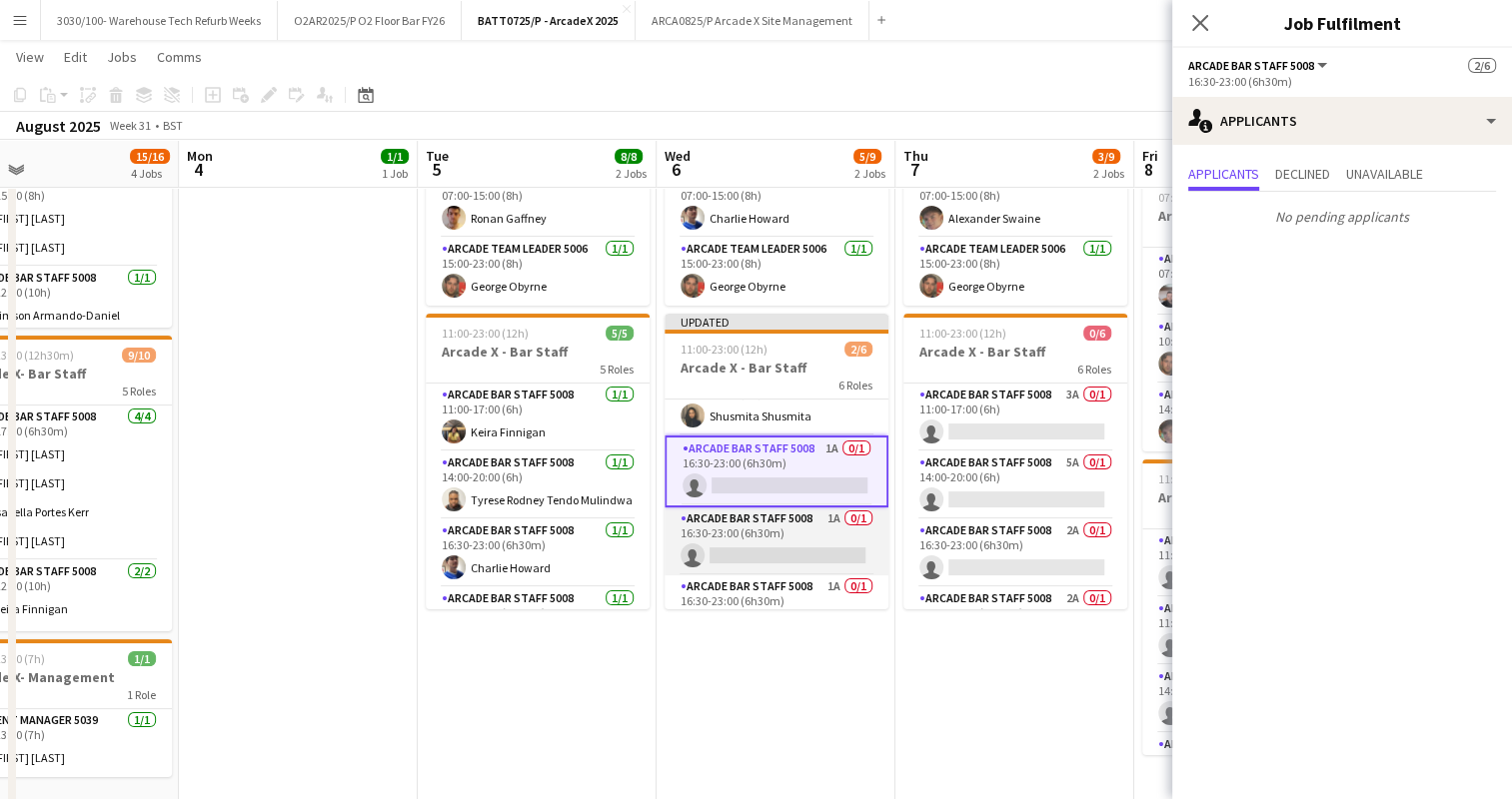 click on "Arcade Bar Staff 5008   1A   0/1   16:30-23:00 (6h30m)
single-neutral-actions" at bounding box center (776, 541) 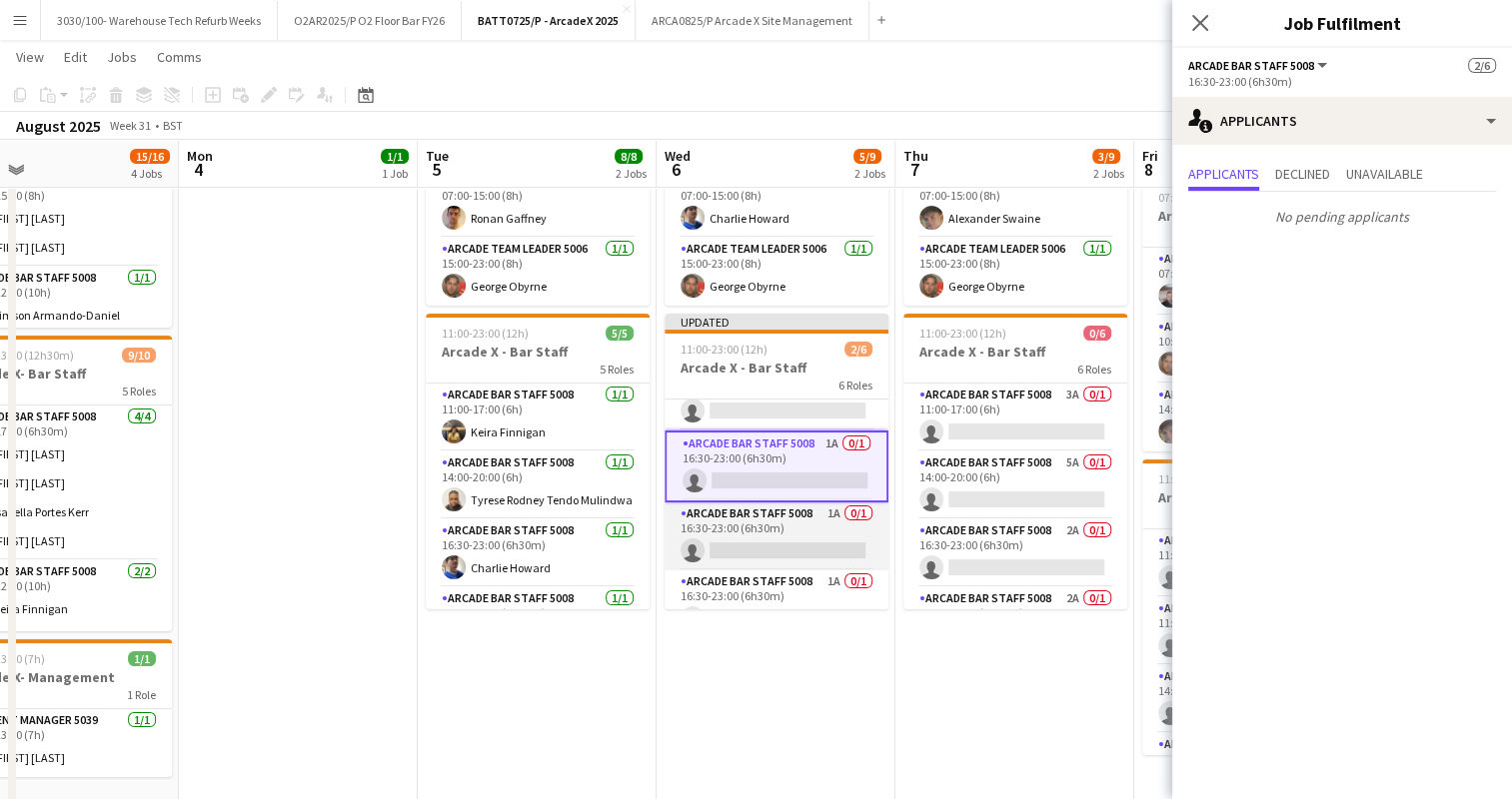scroll, scrollTop: 200, scrollLeft: 0, axis: vertical 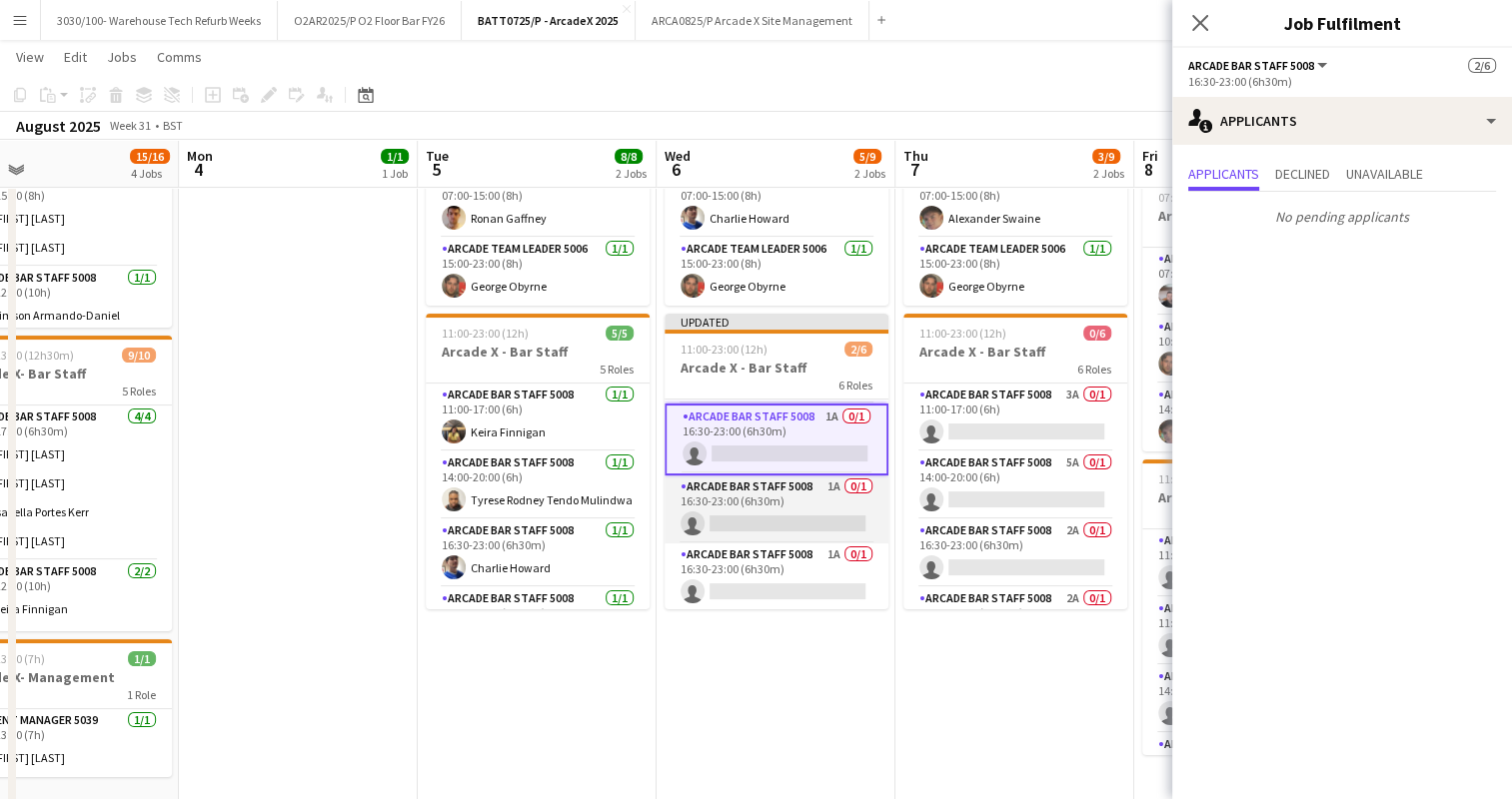 click on "Arcade Bar Staff 5008   1A   0/1   16:30-23:00 (6h30m)
single-neutral-actions" at bounding box center [776, 509] 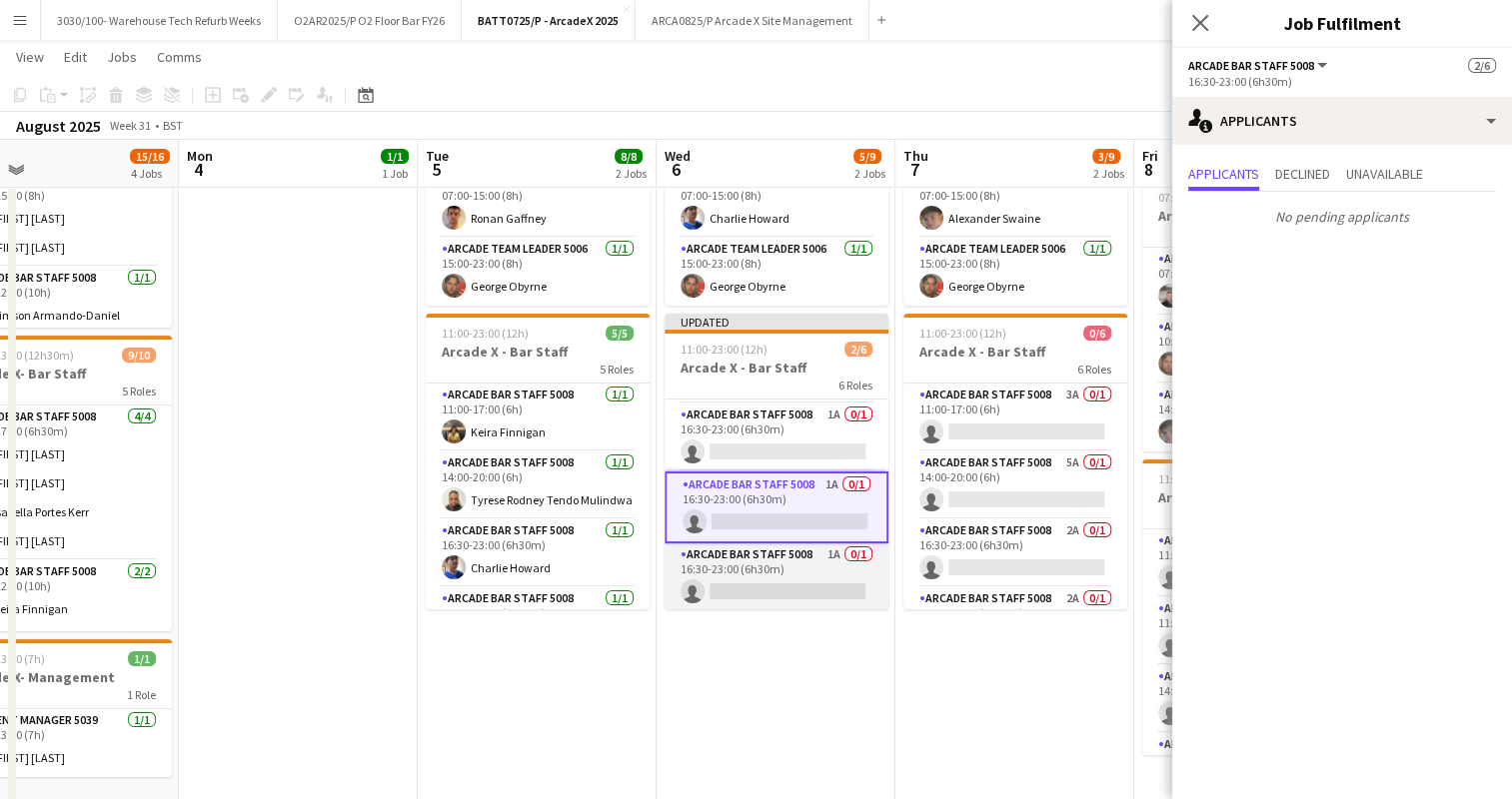 click on "Arcade Bar Staff 5008   1A   0/1   16:30-23:00 (6h30m)
single-neutral-actions" at bounding box center [776, 577] 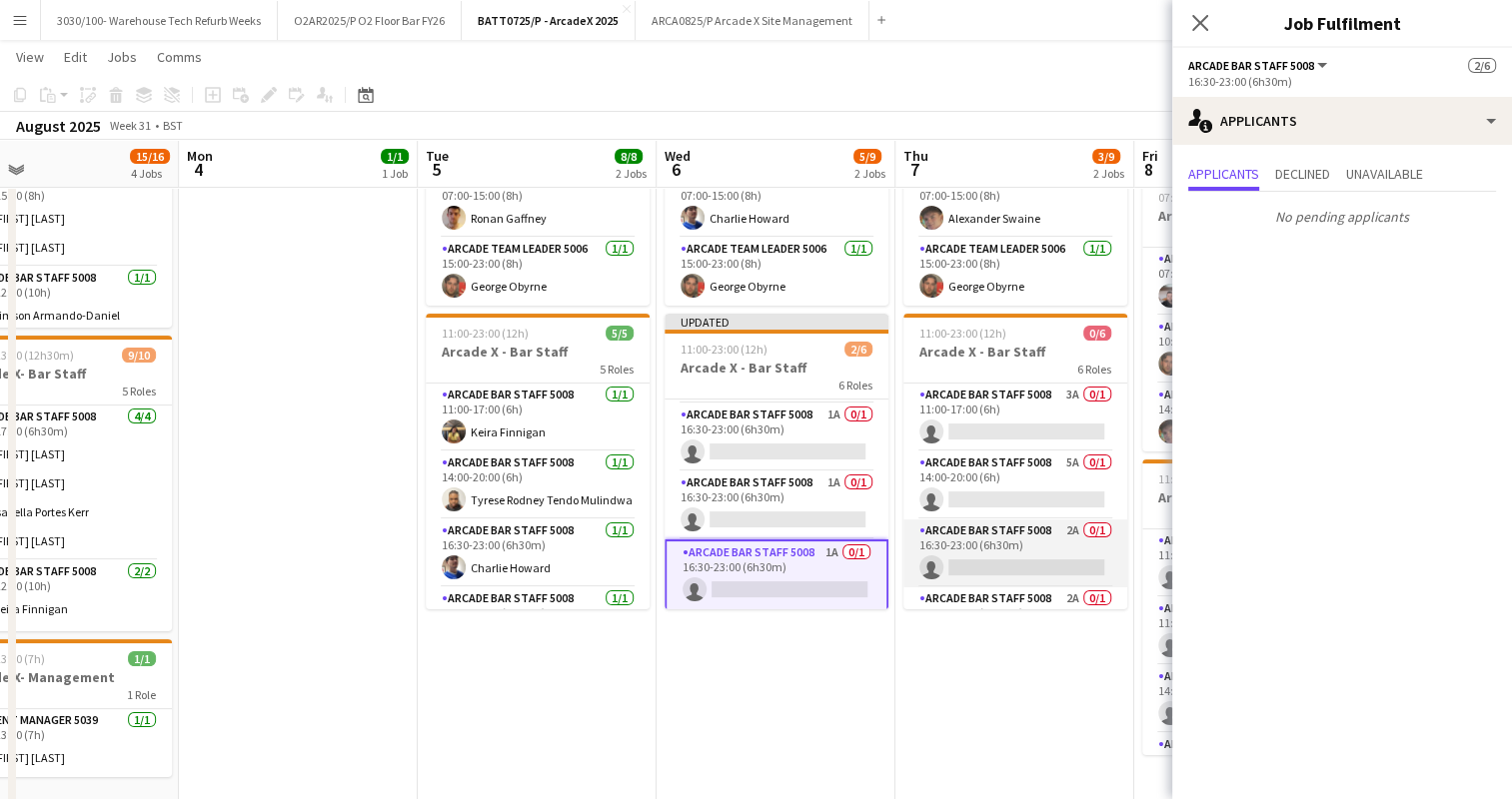 click on "Arcade Bar Staff 5008   2A   0/1   16:30-23:00 (6h30m)
single-neutral-actions" at bounding box center [1015, 553] 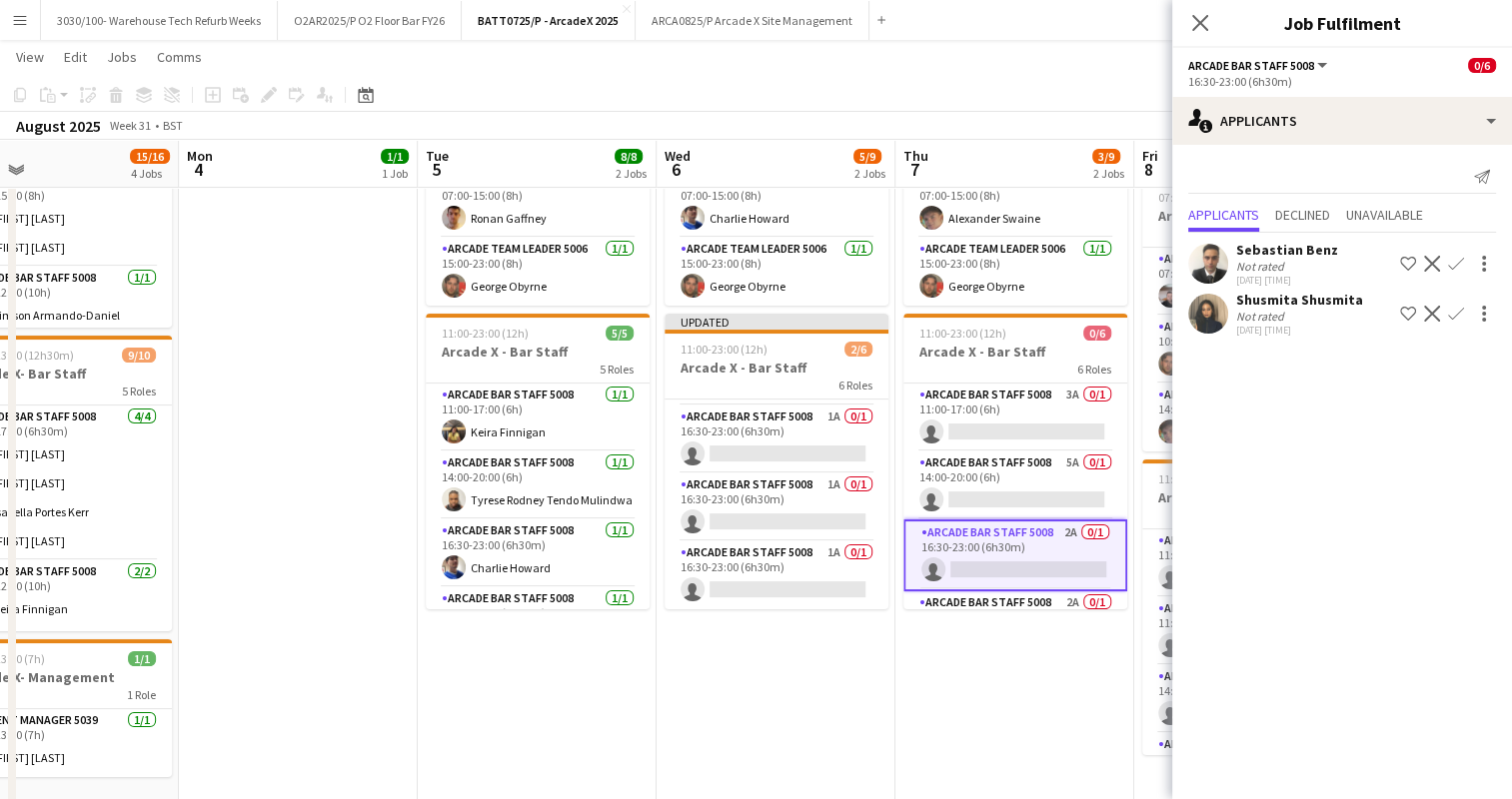 scroll, scrollTop: 197, scrollLeft: 0, axis: vertical 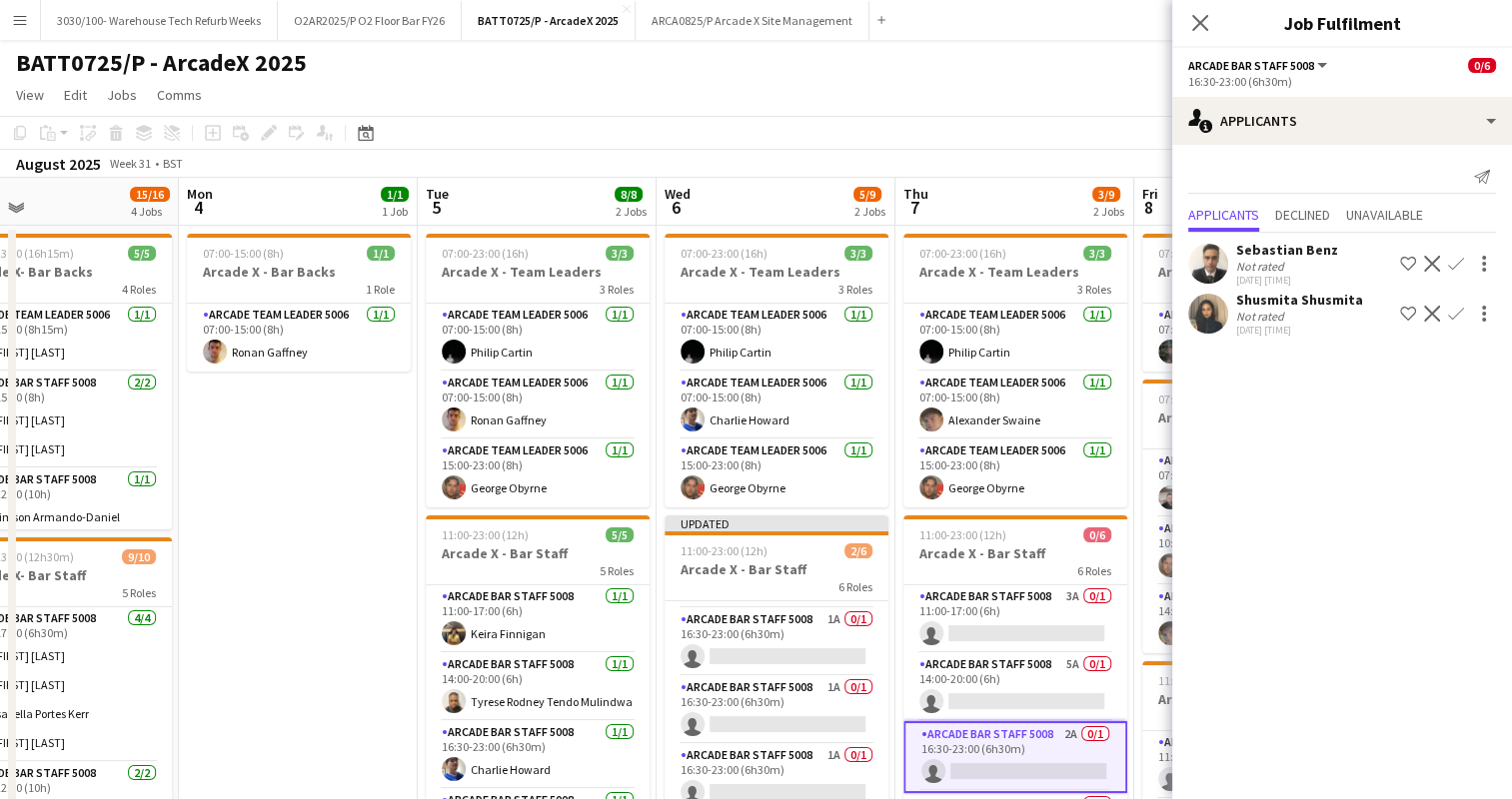click on "07:00-15:00 (8h)    1/1   Arcade X - Bar Backs   1 Role   Arcade Team Leader 5006   1/1   07:00-15:00 (8h)
[FIRST] [LAST]" at bounding box center [298, 623] 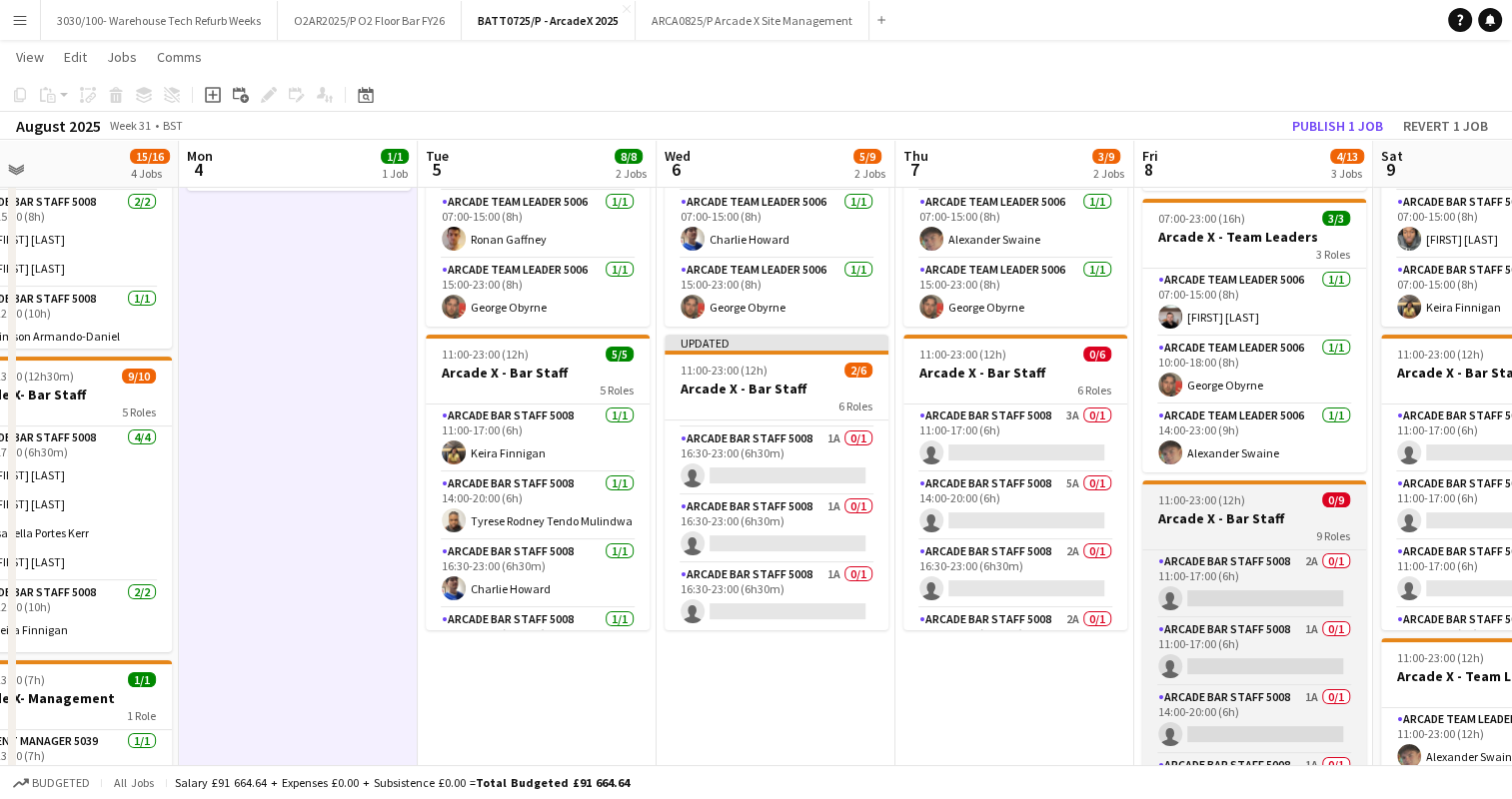 scroll, scrollTop: 200, scrollLeft: 0, axis: vertical 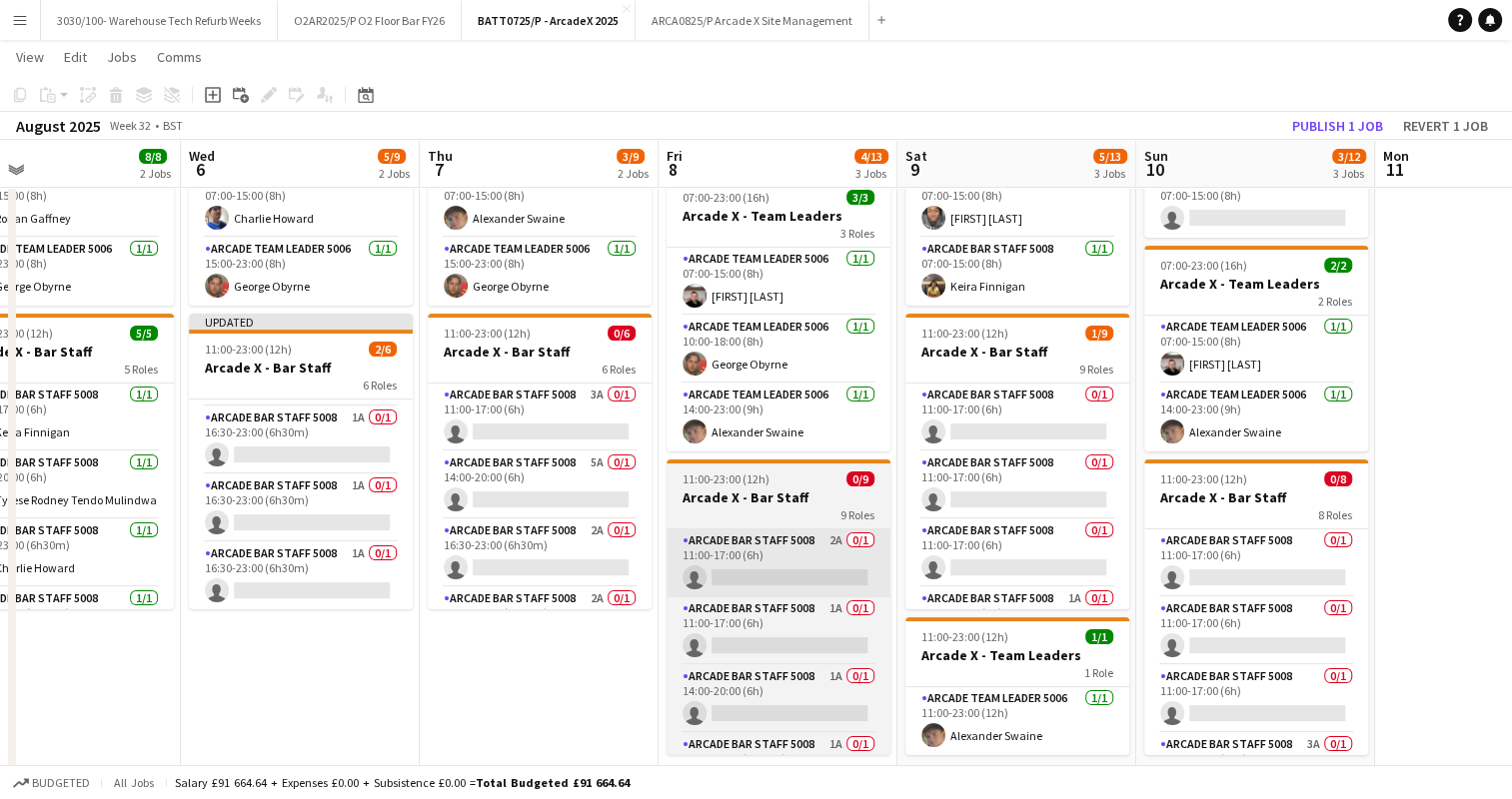 drag, startPoint x: 1219, startPoint y: 532, endPoint x: 779, endPoint y: 539, distance: 440.05568 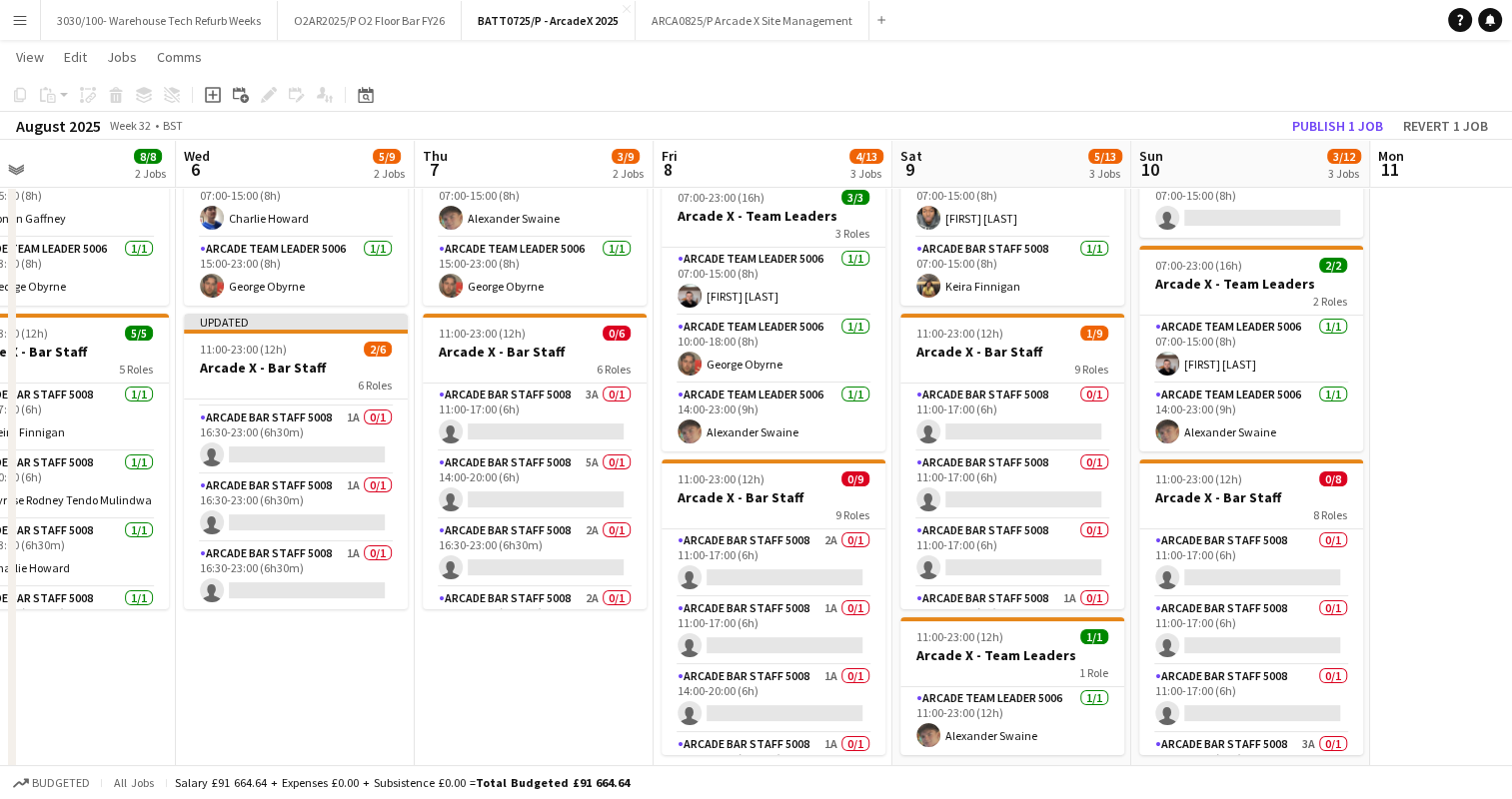 click at bounding box center (1489, 421) 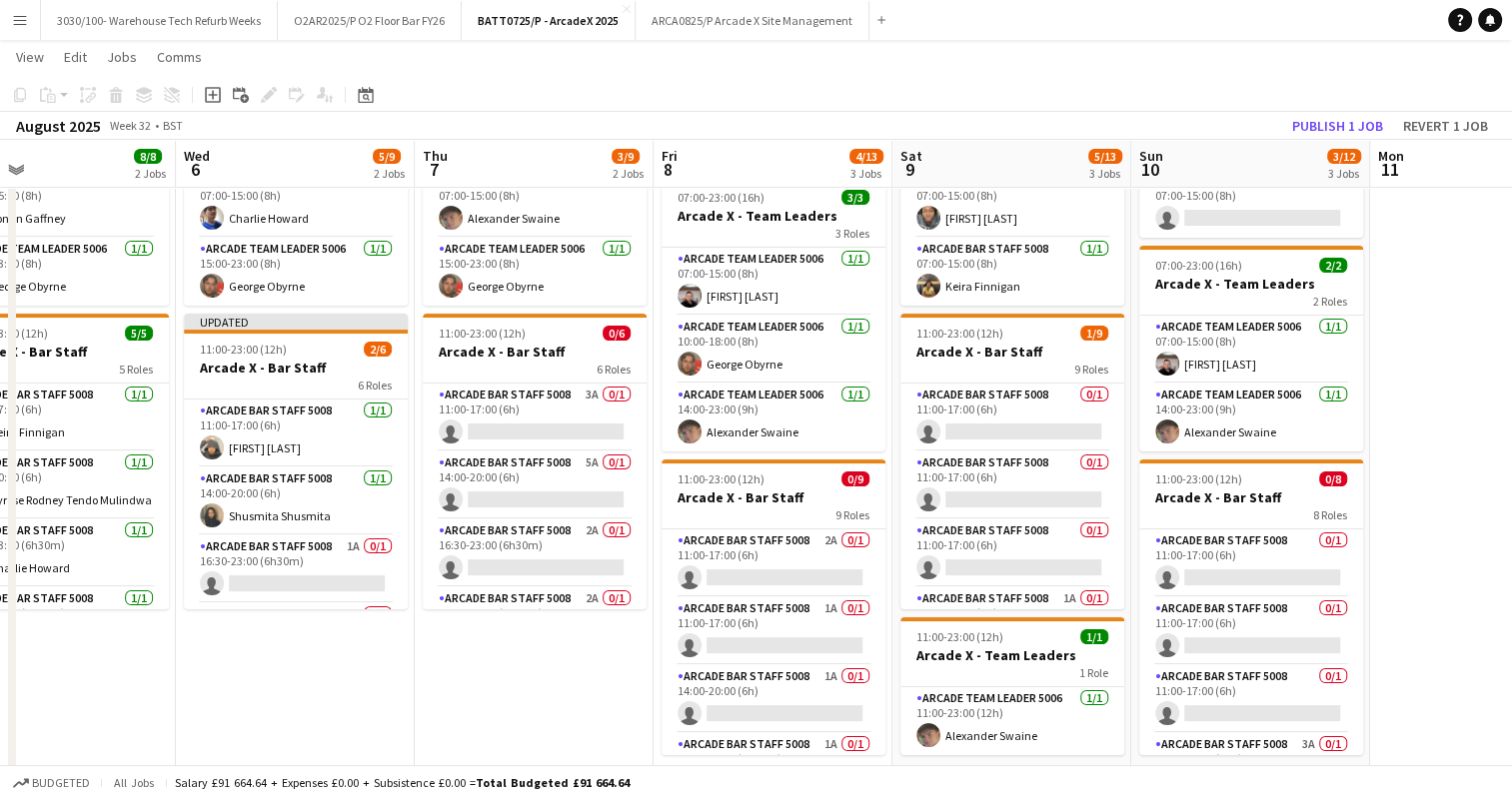 scroll, scrollTop: 0, scrollLeft: 0, axis: both 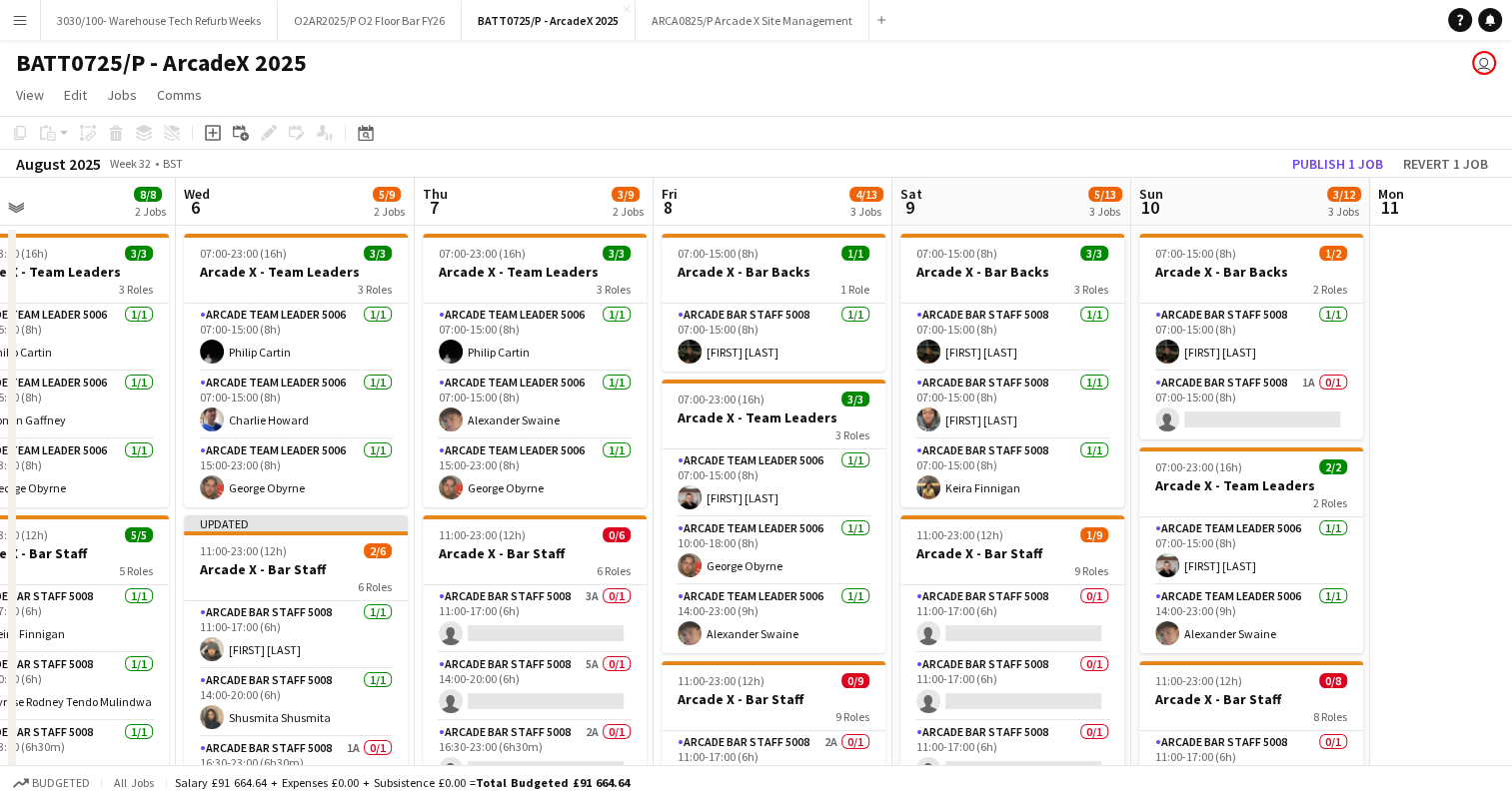 click at bounding box center (1489, 623) 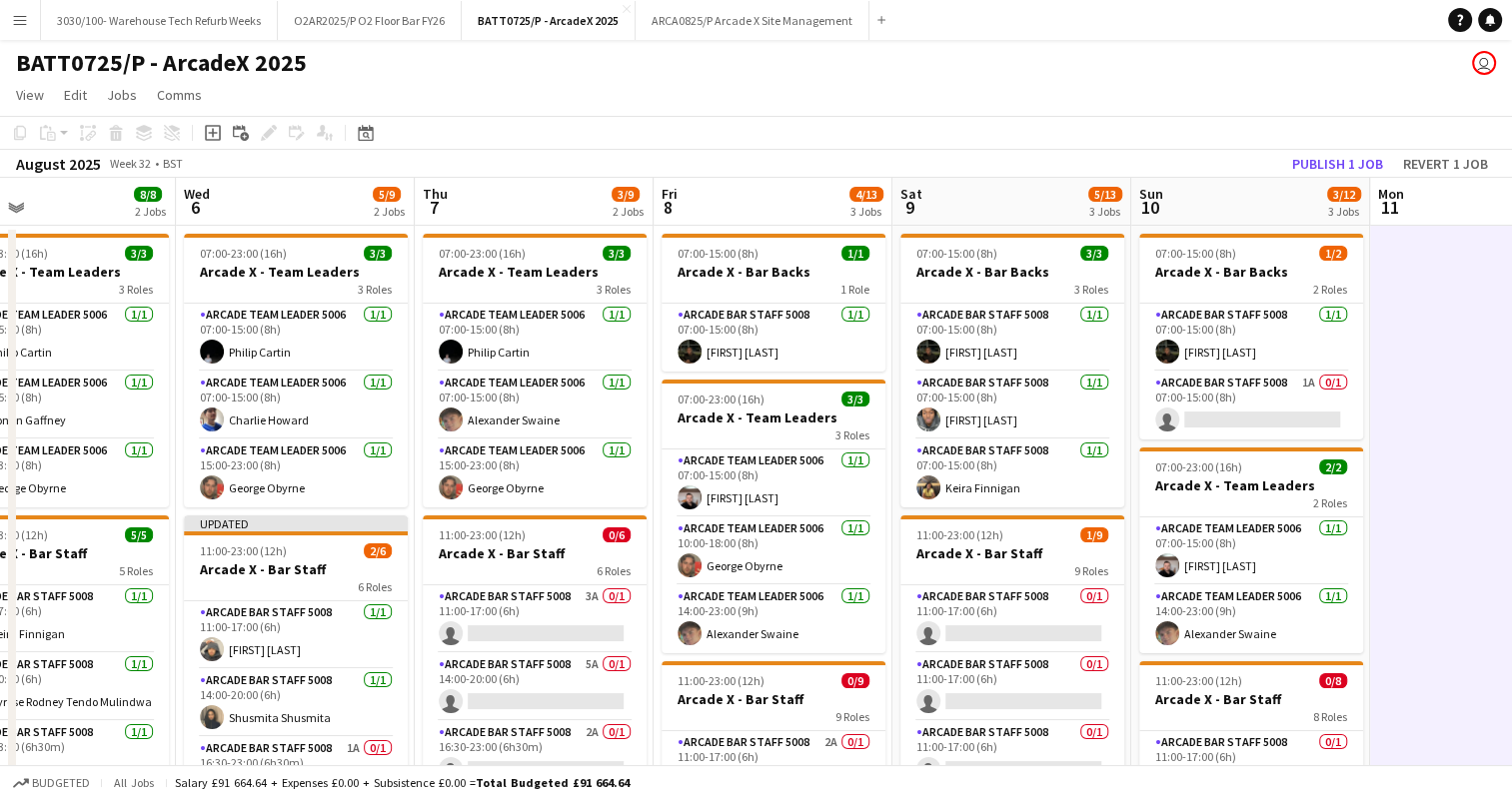 click on "View  Day view expanded Day view collapsed Month view Date picker Jump to today Expand Linked Jobs Collapse Linked Jobs  Edit  Copy Ctrl+C  Paste  Without Crew Ctrl+V With Crew Ctrl+Shift+V Paste as linked job  Group  Group Ungroup  Jobs  New Job Edit Job Delete Job New Linked Job Edit Linked Jobs Job fulfilment Promote Role Copy Role URL  Comms  Notify confirmed crew Create chat" 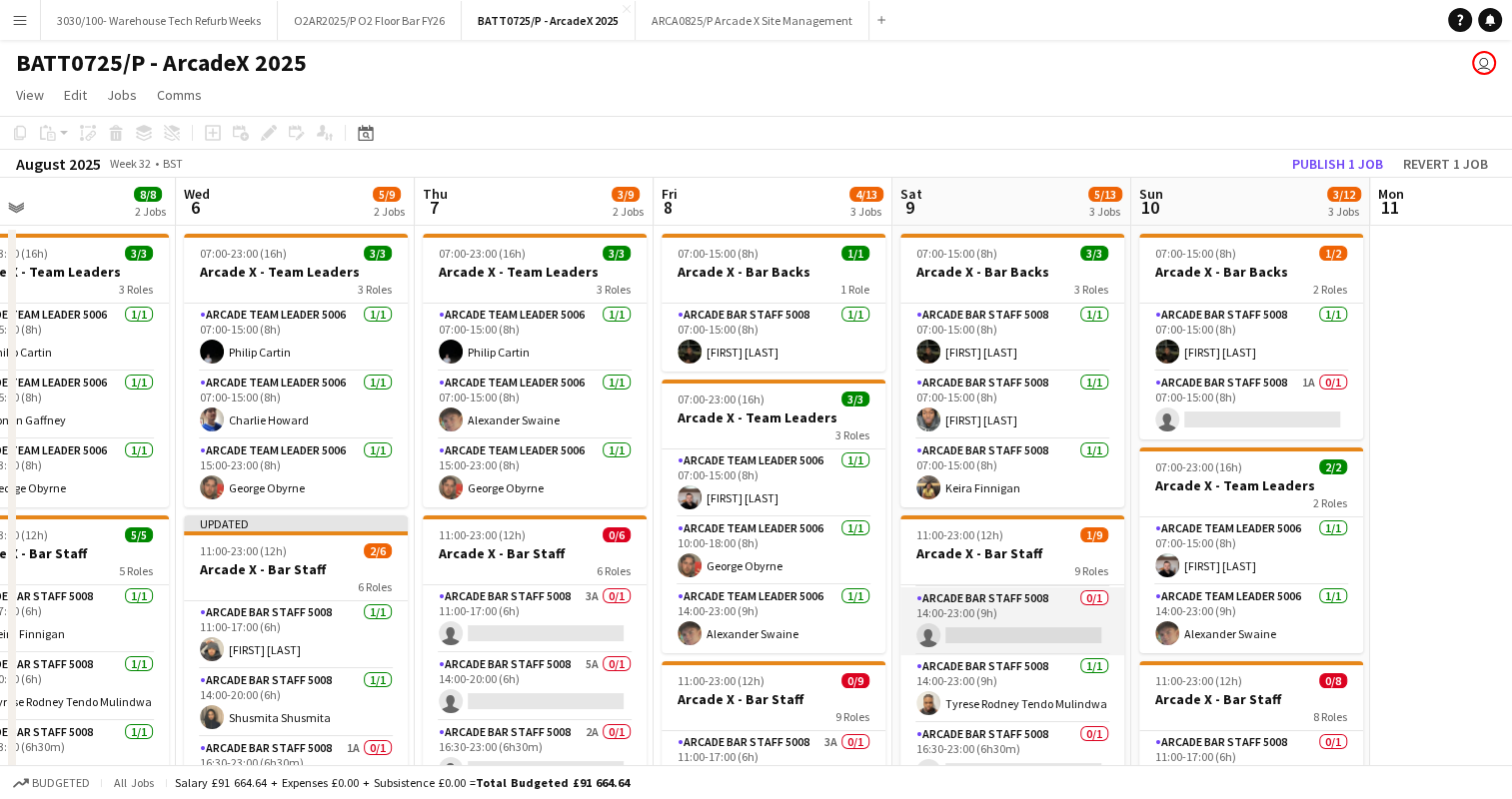 scroll, scrollTop: 300, scrollLeft: 0, axis: vertical 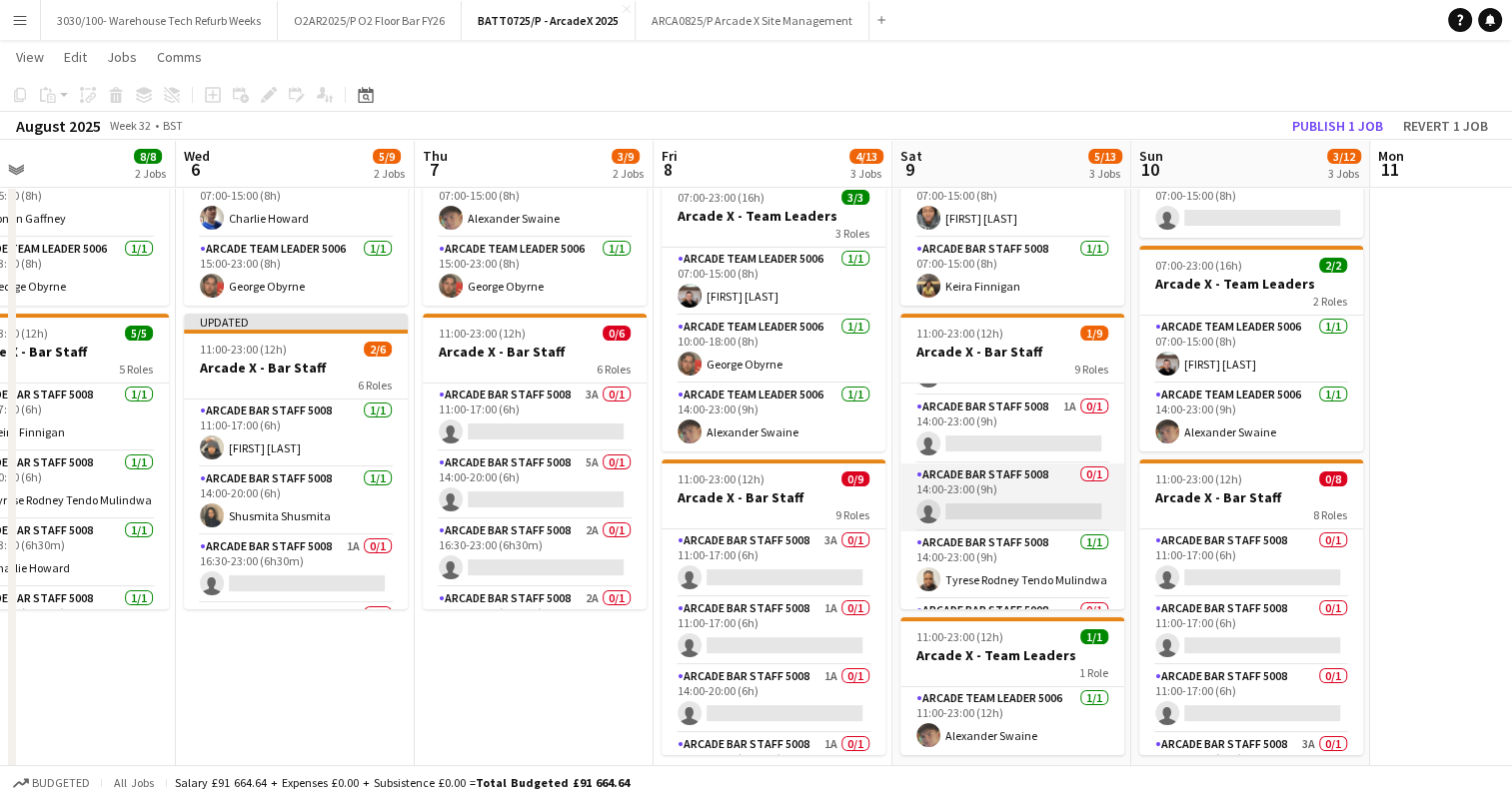 click on "Arcade Bar Staff 5008   0/1   14:00-23:00 (9h)
single-neutral-actions" at bounding box center (1012, 497) 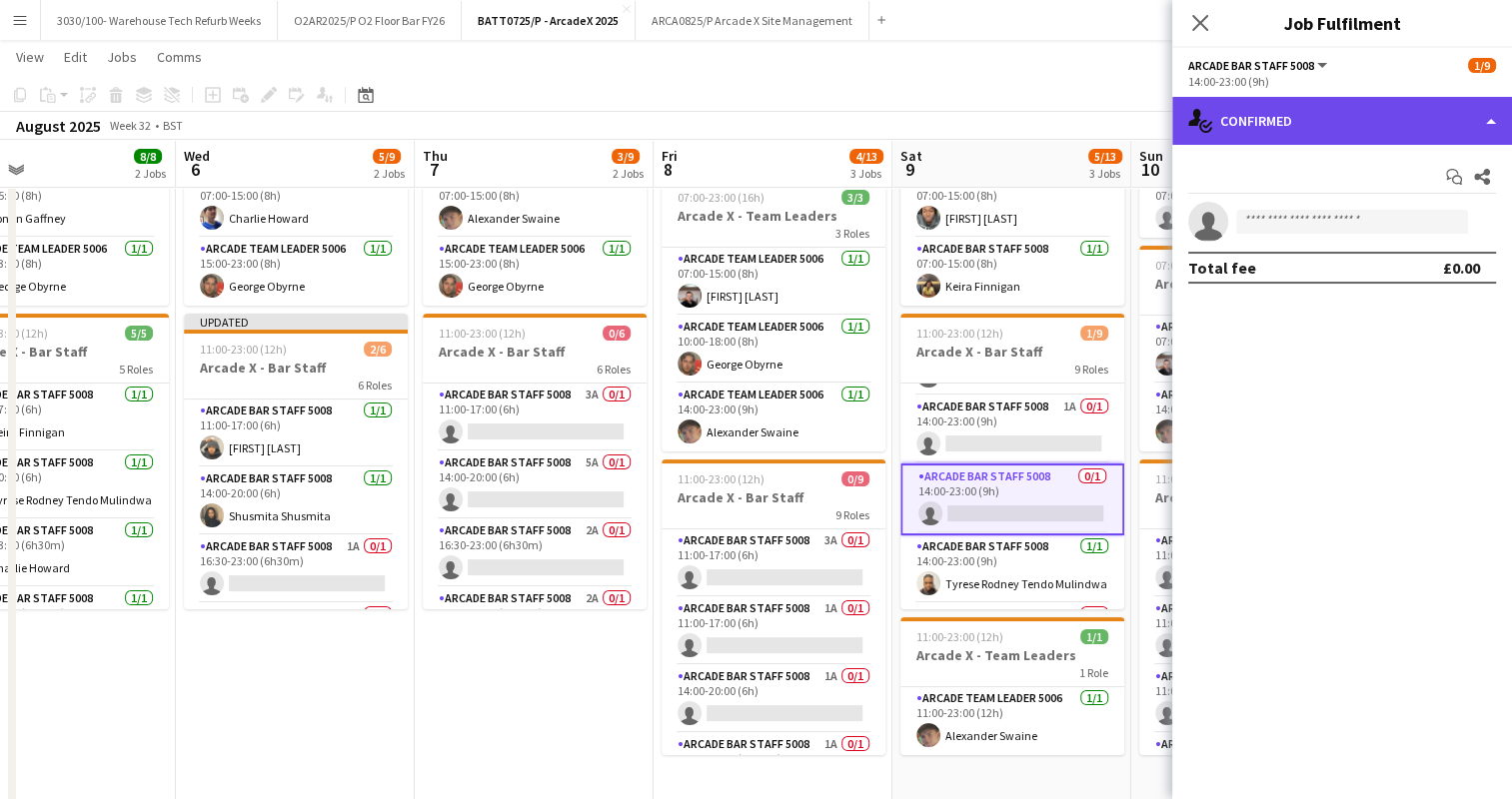 click on "single-neutral-actions-check-2
Confirmed" 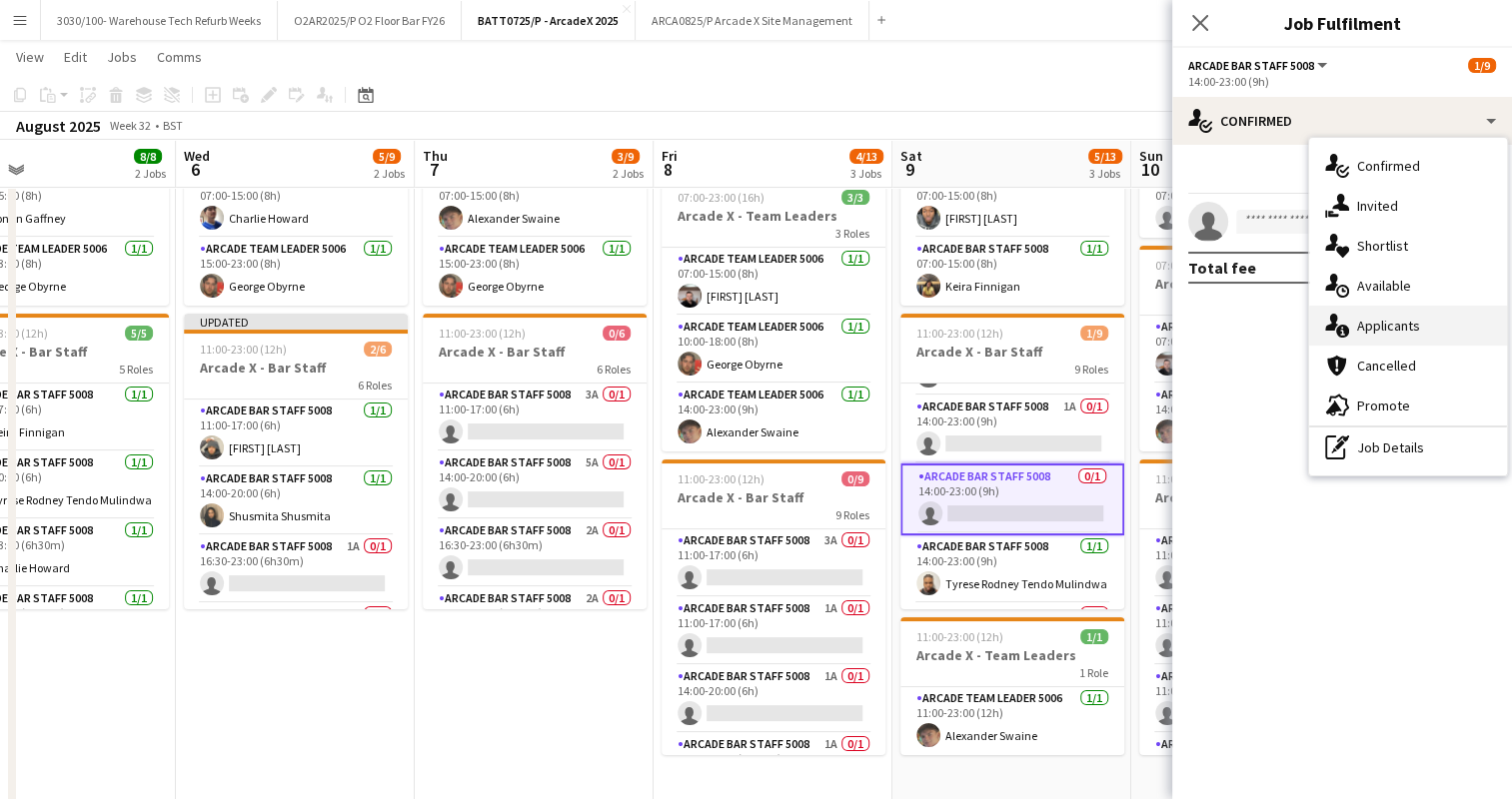 click on "single-neutral-actions-information
Applicants" at bounding box center (1408, 326) 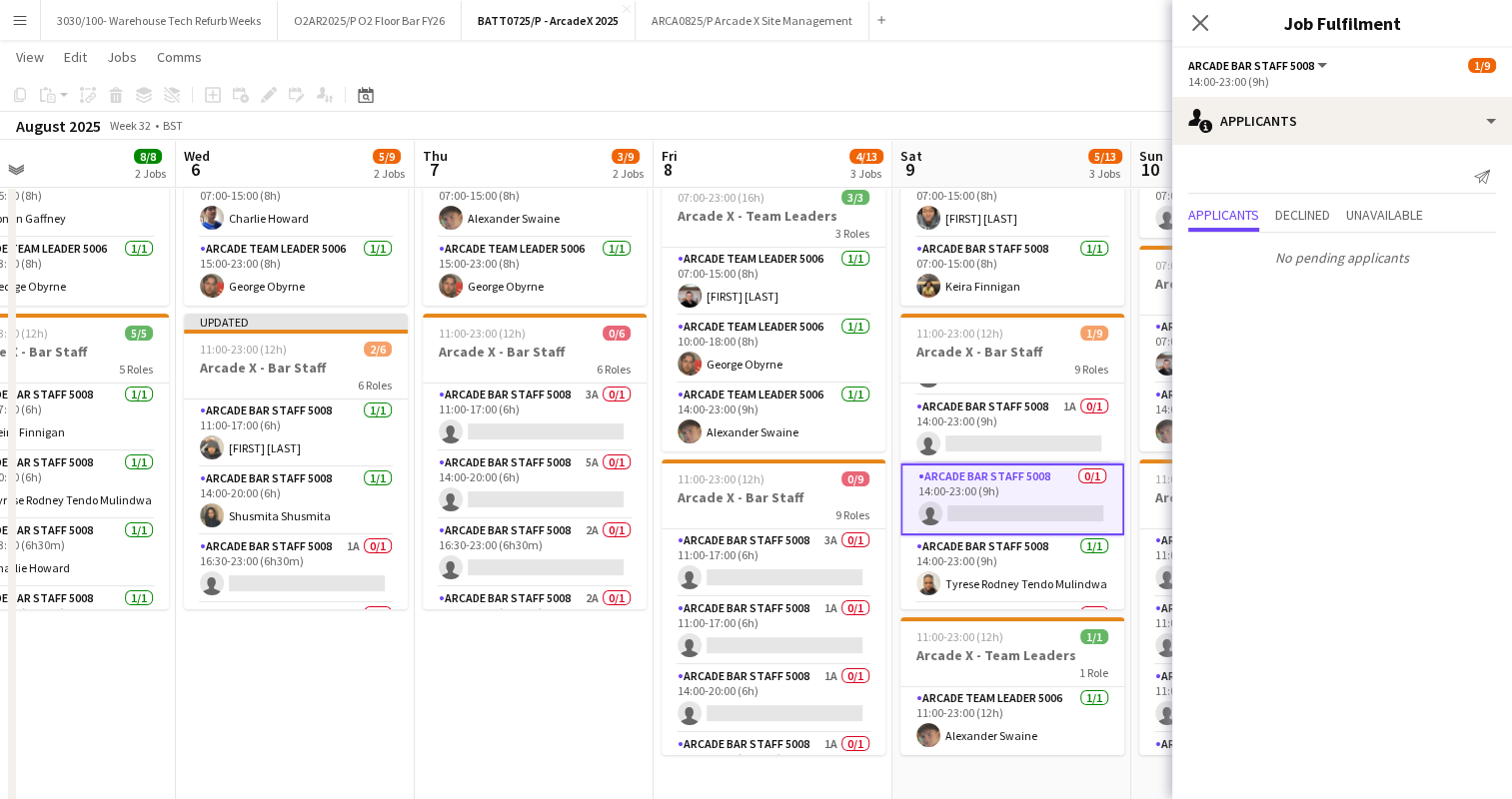 click on "Copy
Paste
Paste   Ctrl+V Paste with crew  Ctrl+Shift+V
Paste linked Job
Delete
Group
Ungroup
Add job
Add linked Job
Edit
Edit linked Job
Applicants
Date picker
AUG 2025 AUG 2025 Monday M Tuesday T Wednesday W Thursday T Friday F Saturday S Sunday S  AUG   1   2   3   4   5   6   7   8   9   10   11   12   13   14   15   16   17   18   19   20   21   22   23   24   25   26   27   28   29   30   31
Comparison range
Comparison range
Today" 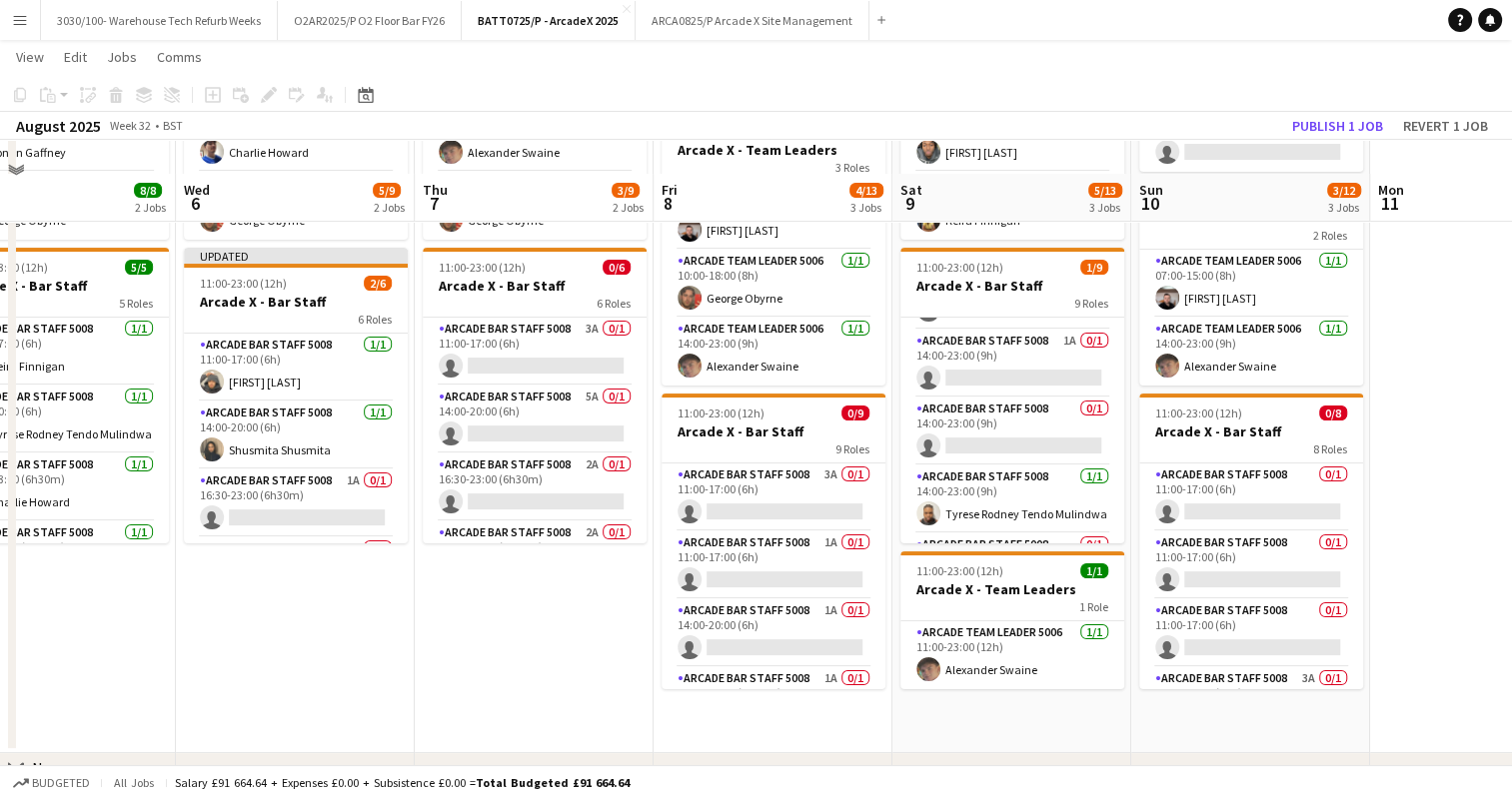 scroll, scrollTop: 300, scrollLeft: 0, axis: vertical 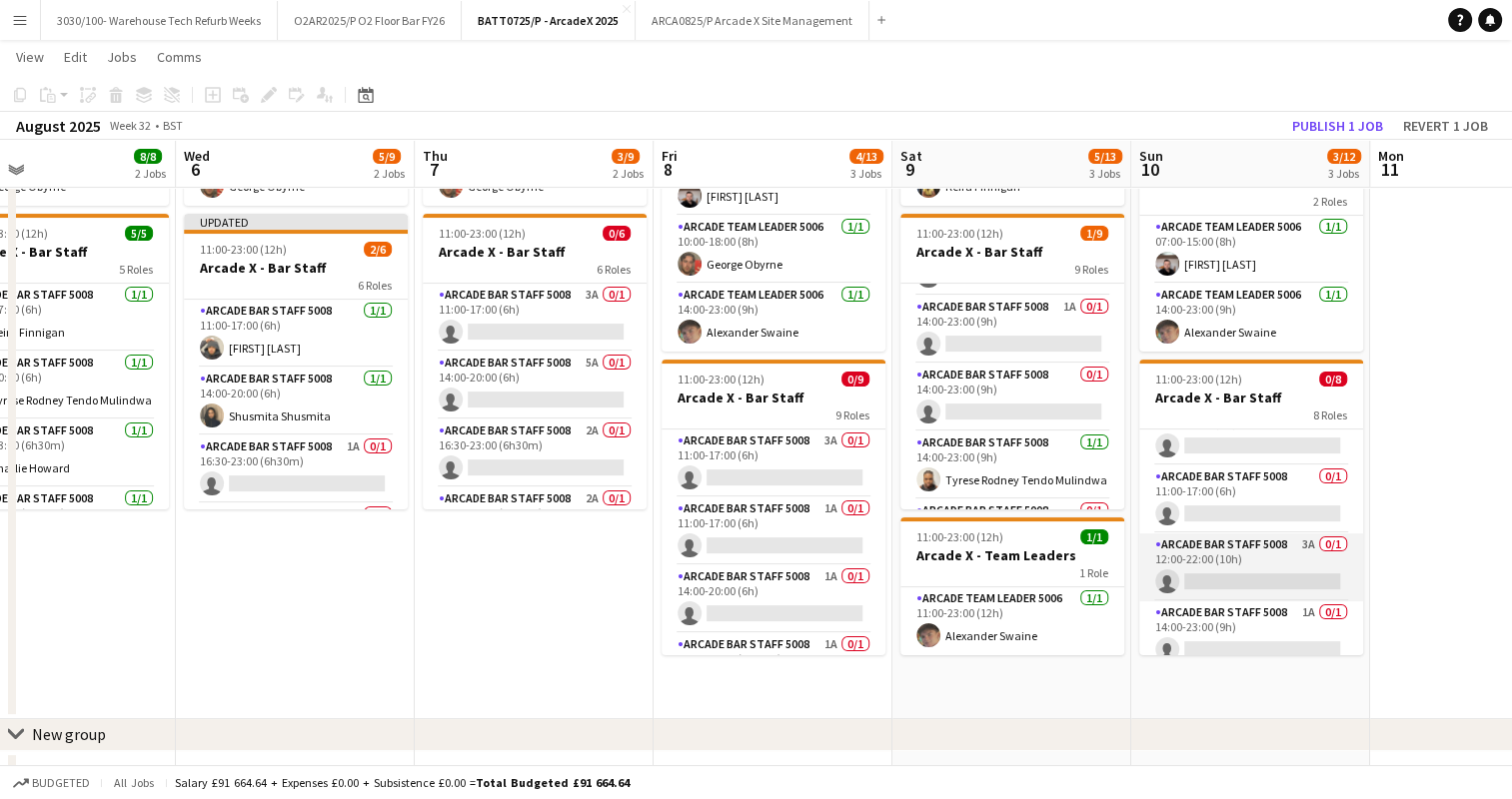 click on "Arcade Bar Staff 5008   3A   0/1   12:00-22:00 (10h)
single-neutral-actions" at bounding box center (1251, 567) 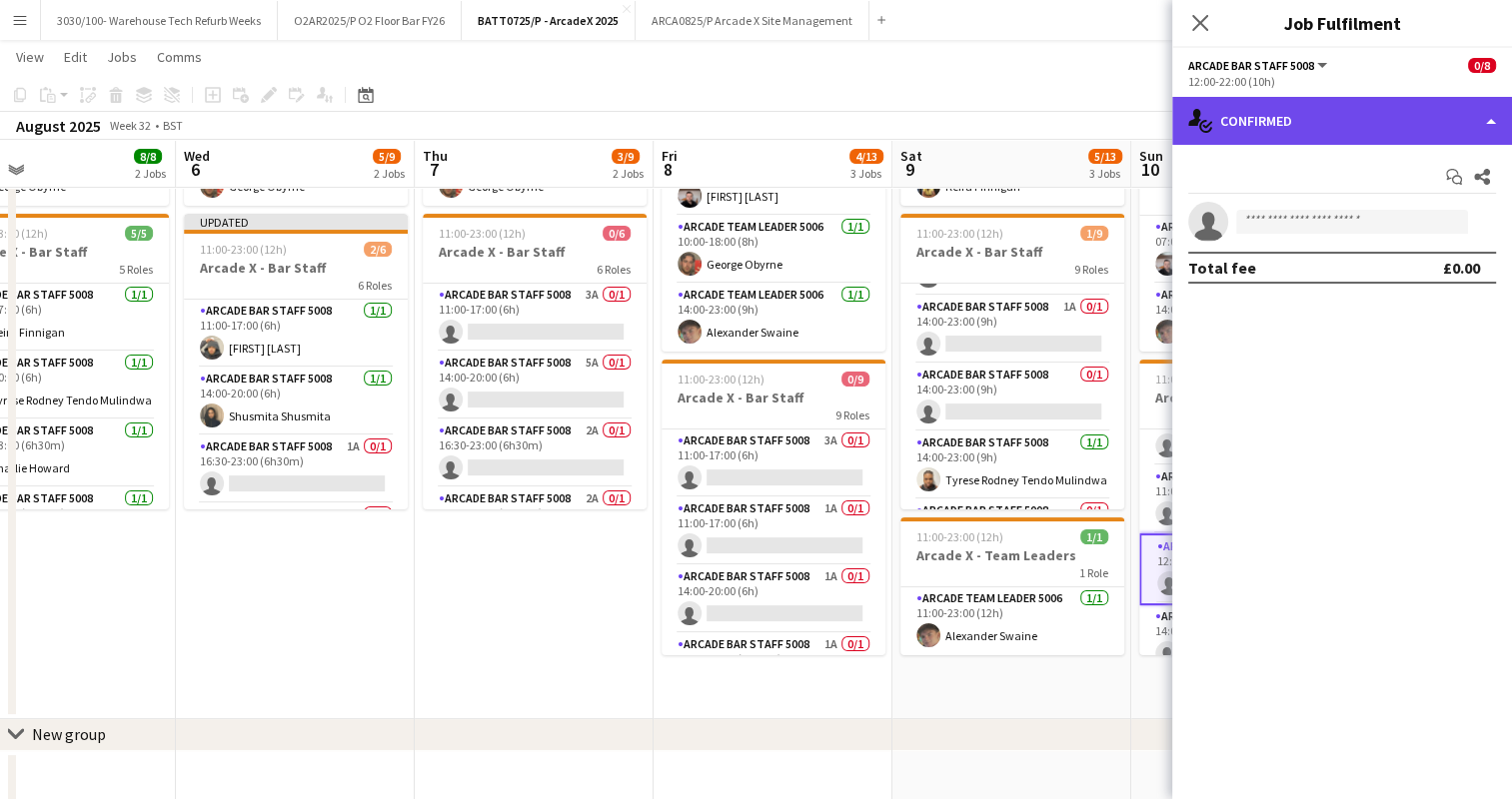 click on "single-neutral-actions-check-2
Confirmed" 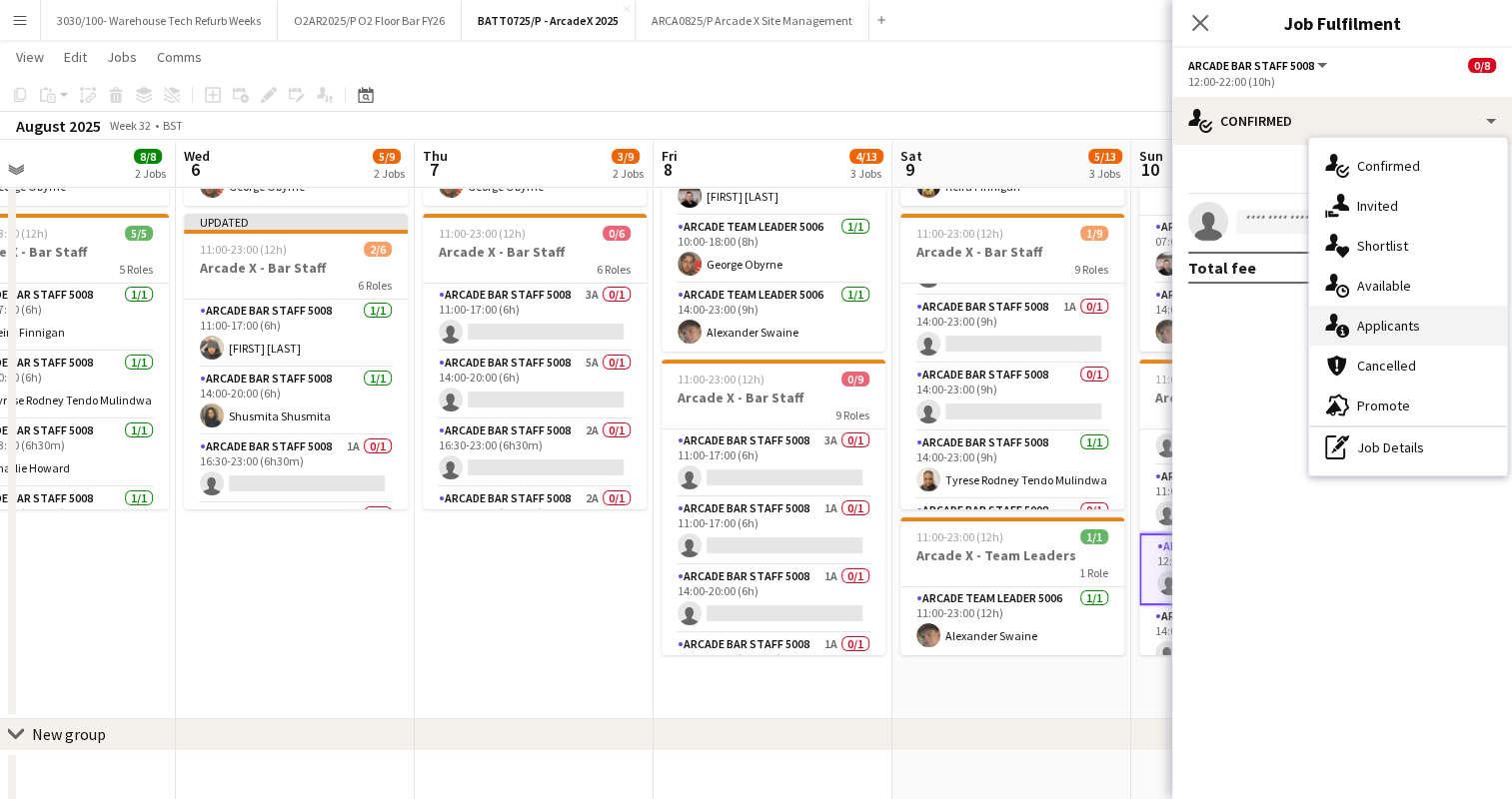 click on "single-neutral-actions-information
Applicants" at bounding box center (1408, 326) 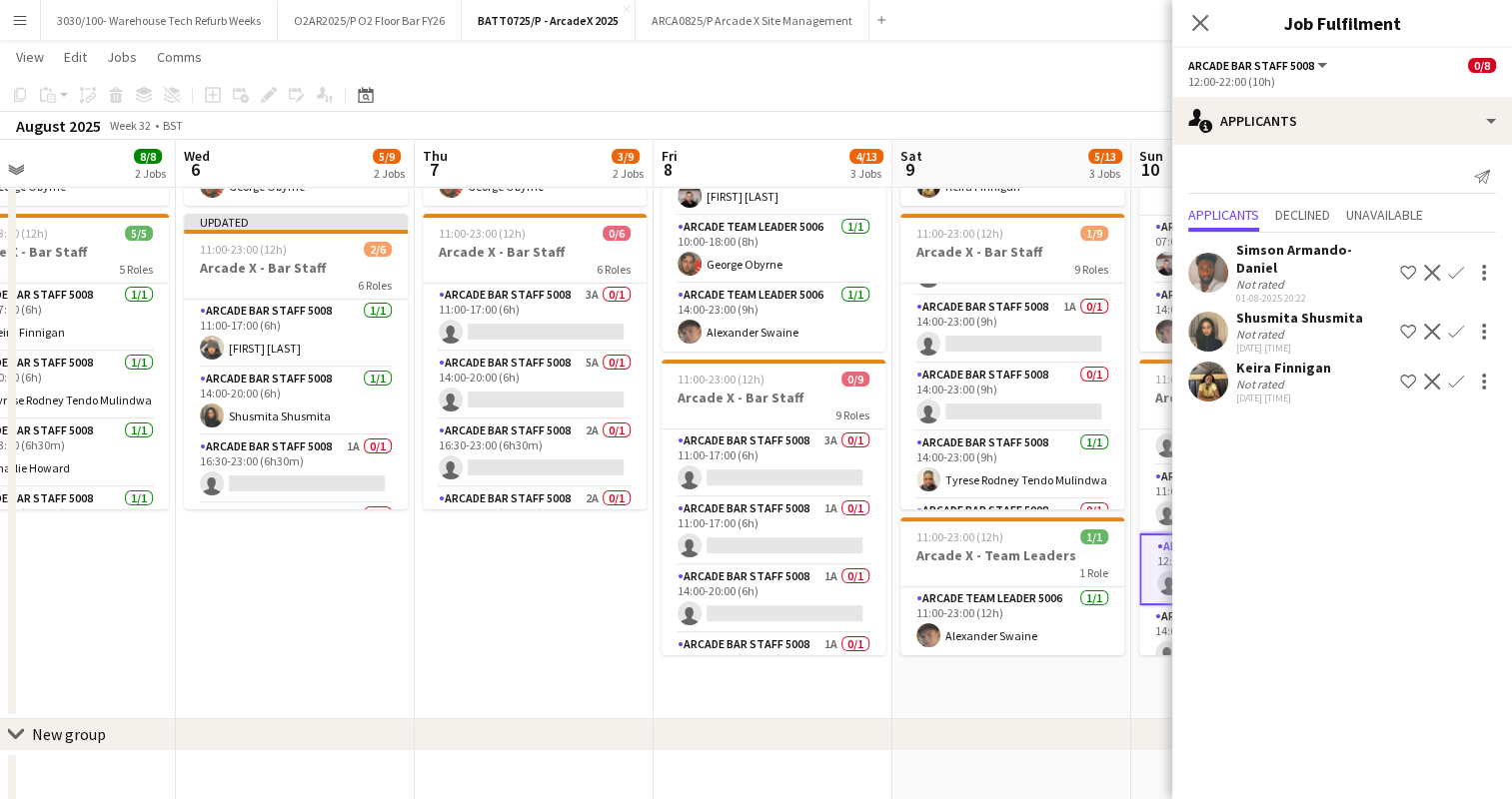 click on "Copy
Paste
Paste   Ctrl+V Paste with crew  Ctrl+Shift+V
Paste linked Job
Delete
Group
Ungroup
Add job
Add linked Job
Edit
Edit linked Job
Applicants
Date picker
AUG 2025 AUG 2025 Monday M Tuesday T Wednesday W Thursday T Friday F Saturday S Sunday S  AUG   1   2   3   4   5   6   7   8   9   10   11   12   13   14   15   16   17   18   19   20   21   22   23   24   25   26   27   28   29   30   31
Comparison range
Comparison range
Today" 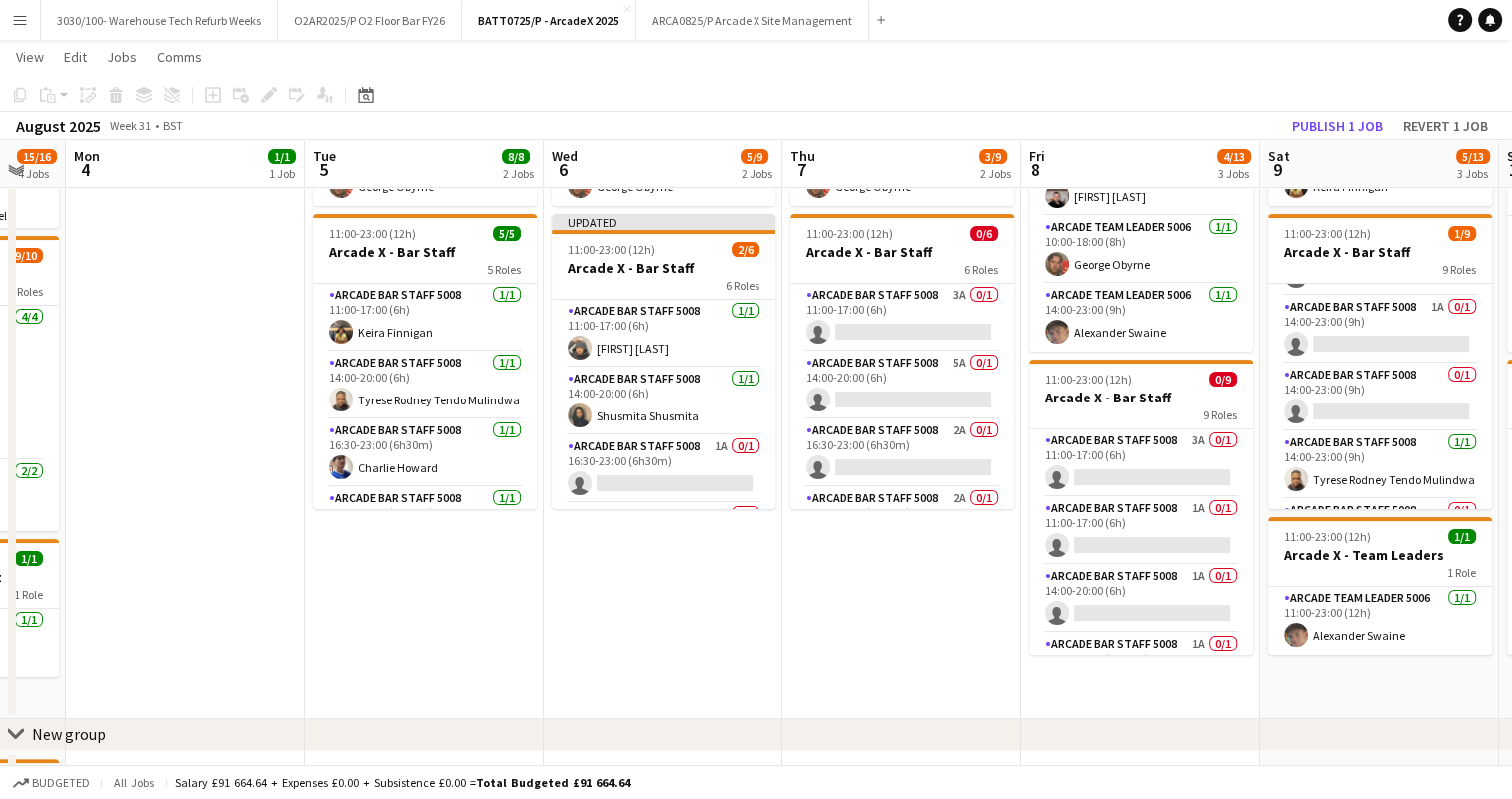 drag, startPoint x: 376, startPoint y: 592, endPoint x: 670, endPoint y: 591, distance: 294.0017 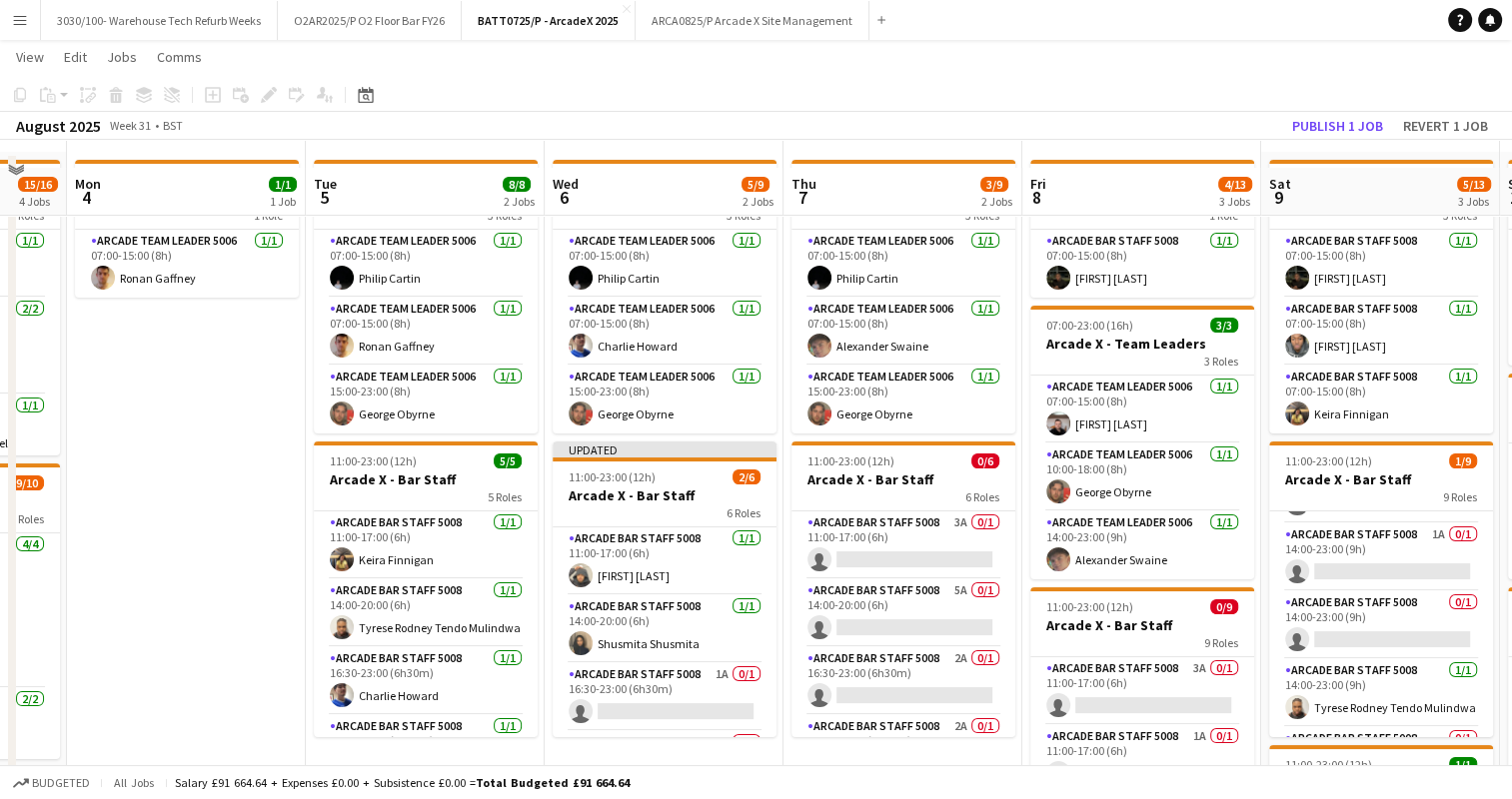 scroll, scrollTop: 100, scrollLeft: 0, axis: vertical 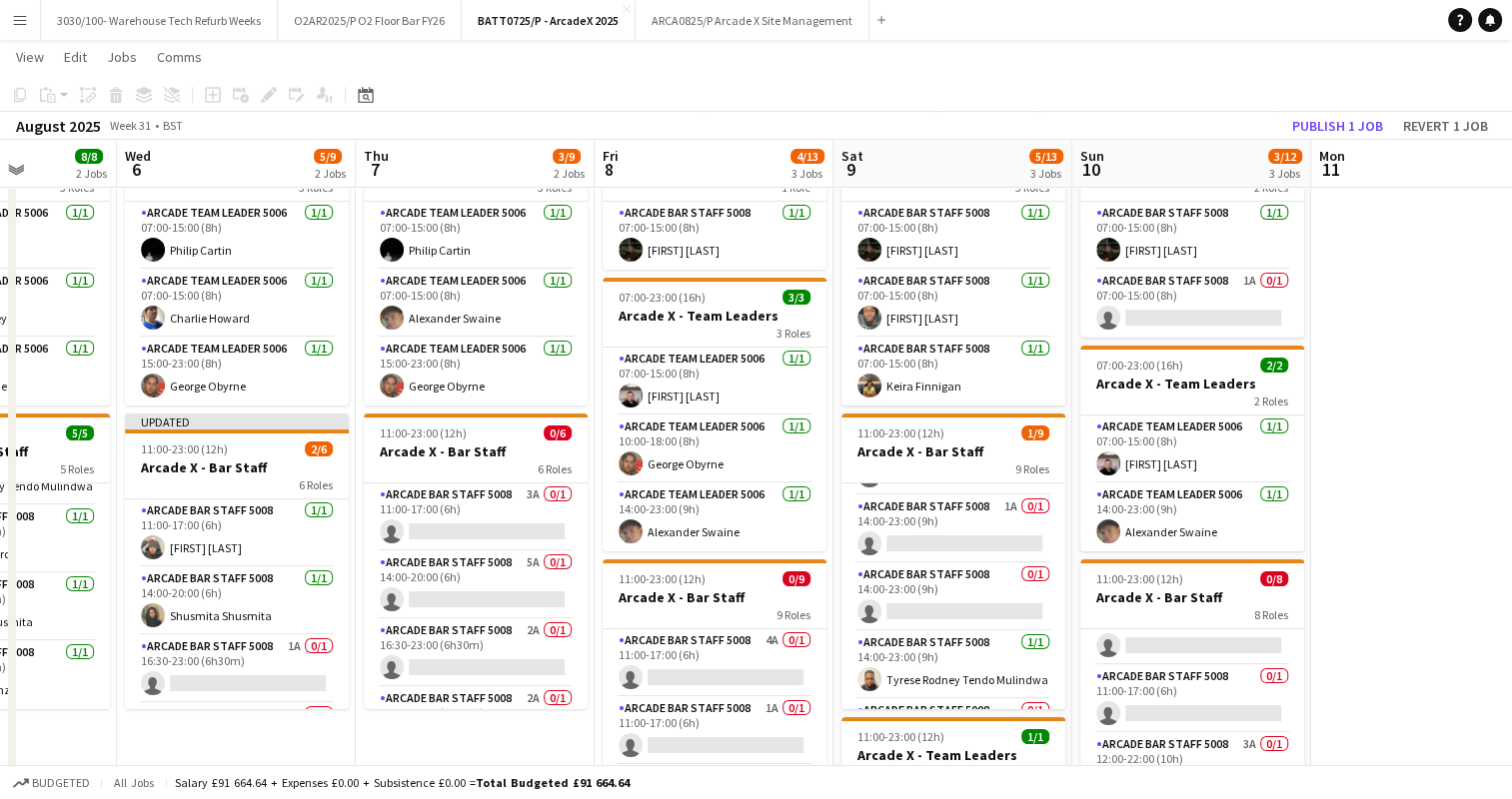 drag, startPoint x: 1237, startPoint y: 396, endPoint x: 845, endPoint y: 429, distance: 393.38658 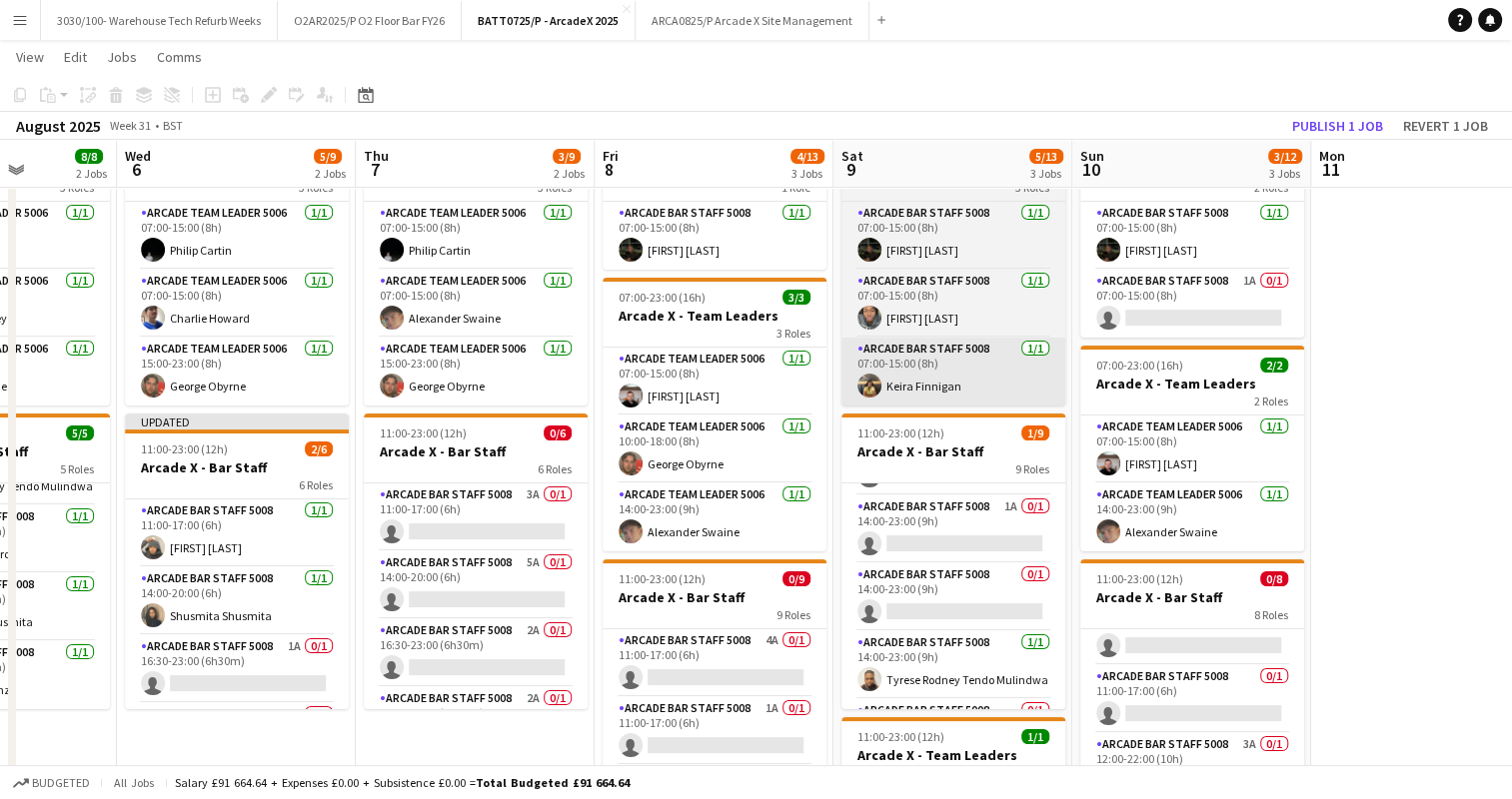 scroll, scrollTop: 0, scrollLeft: 848, axis: horizontal 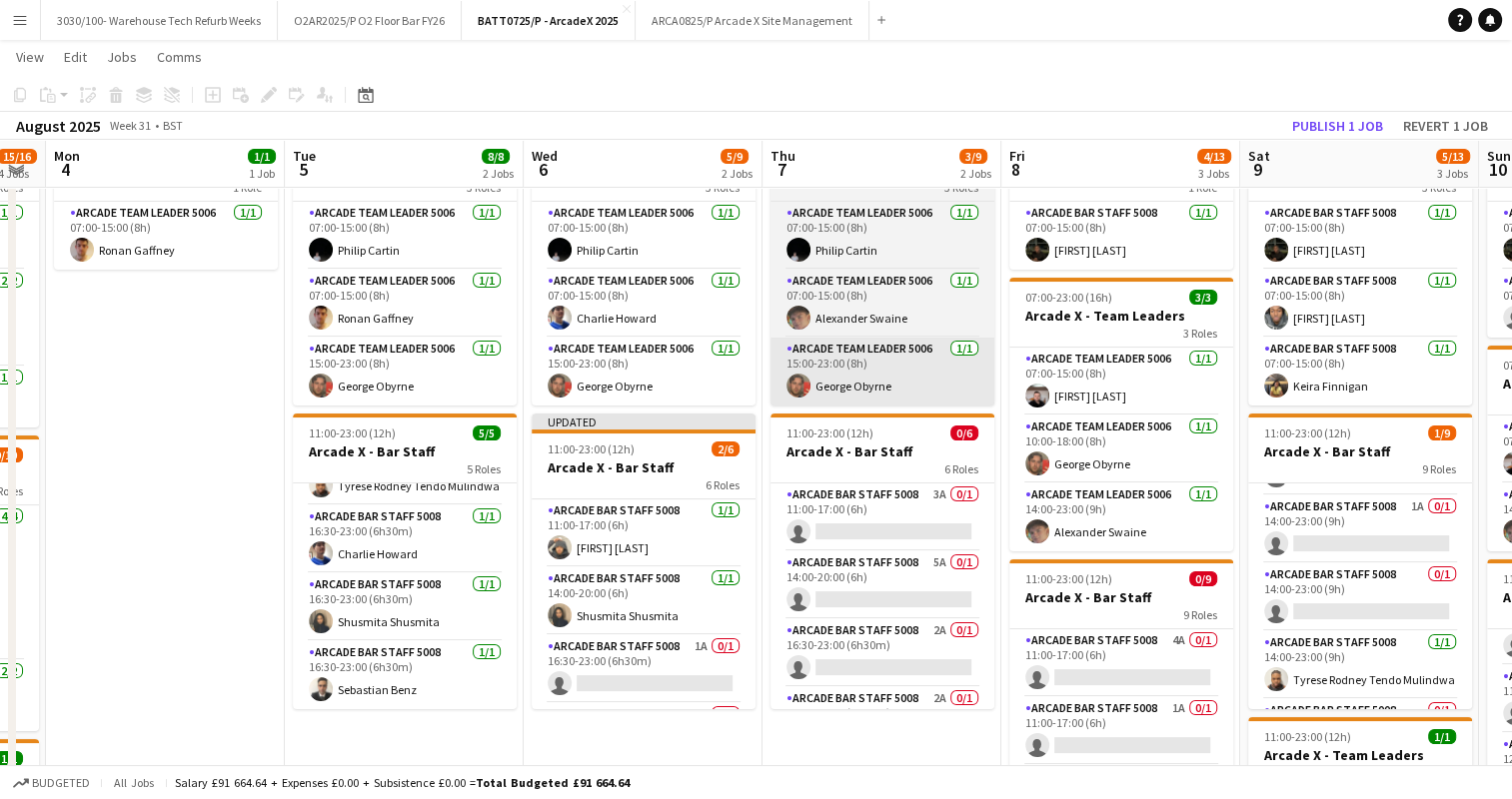 drag, startPoint x: 544, startPoint y: 427, endPoint x: 971, endPoint y: 398, distance: 427.9836 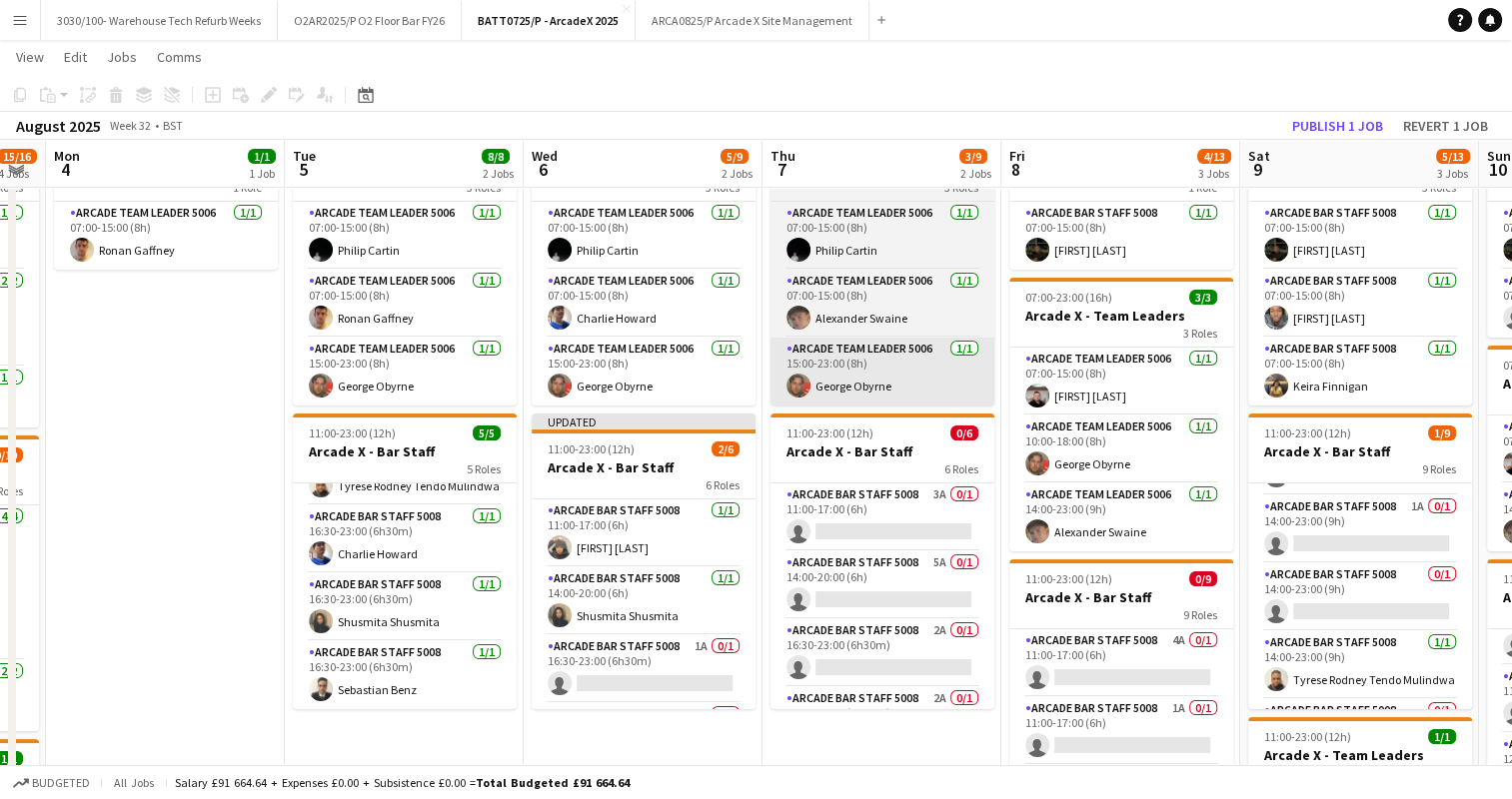 scroll, scrollTop: 0, scrollLeft: 421, axis: horizontal 